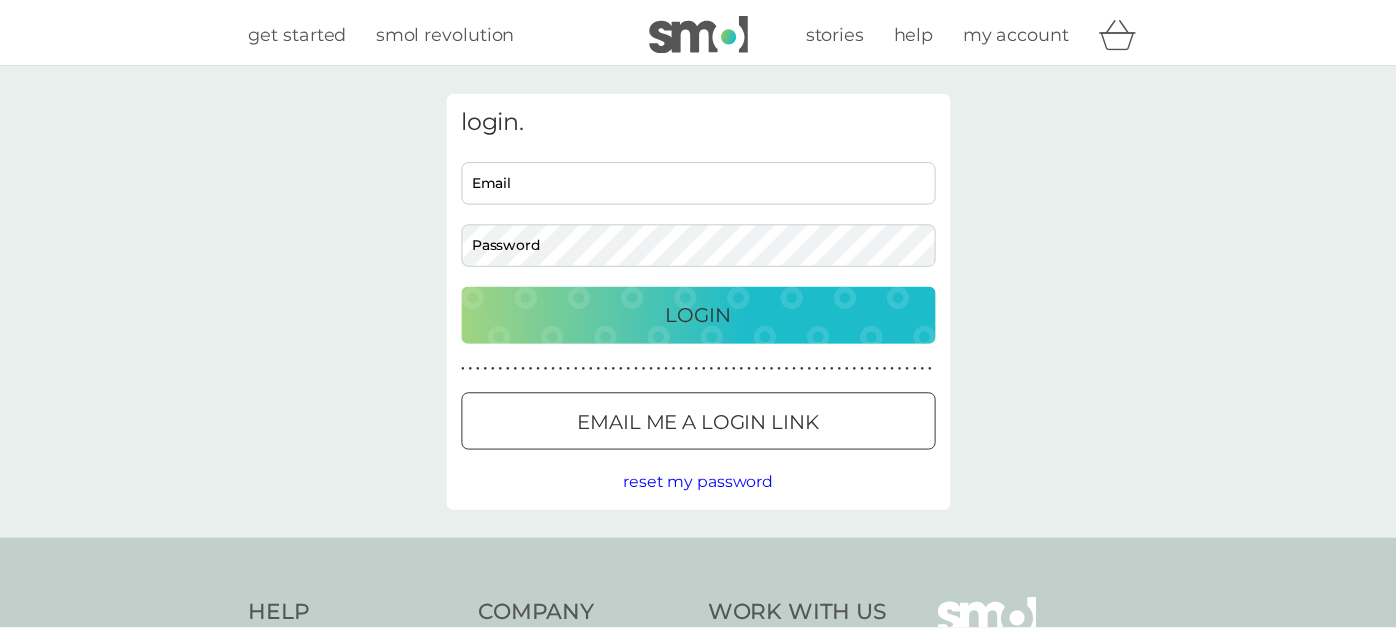 scroll, scrollTop: 0, scrollLeft: 0, axis: both 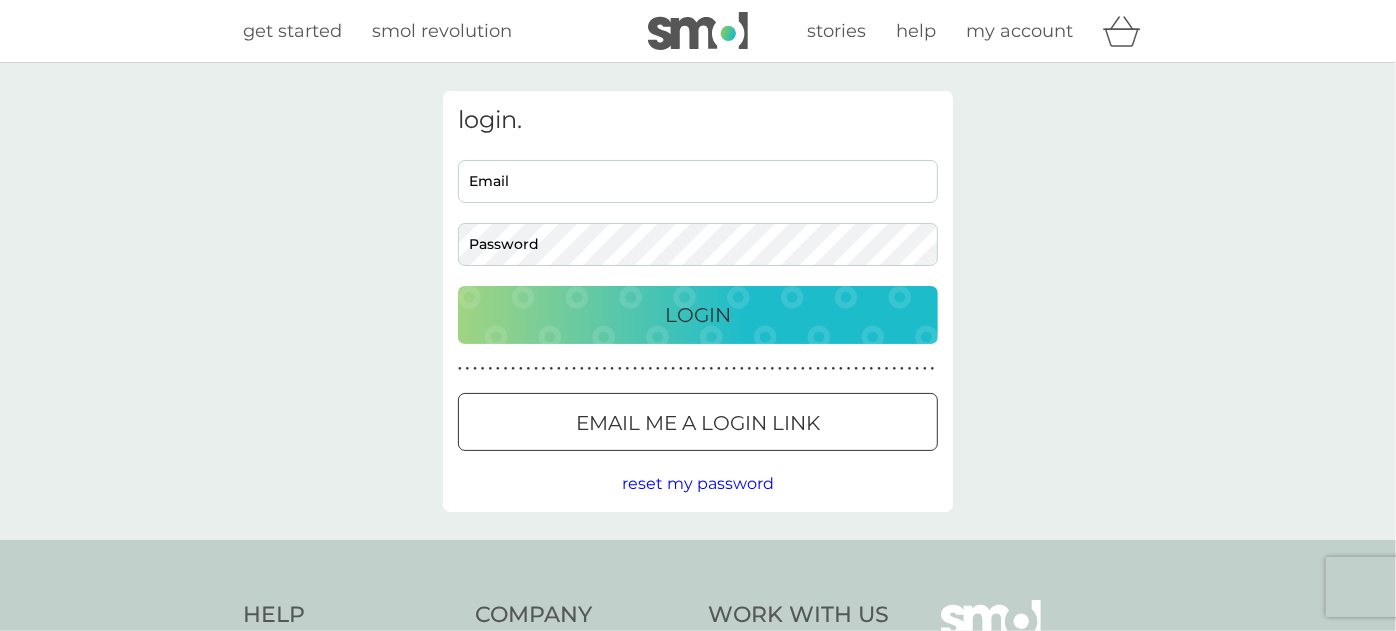 type on "[PERSON_NAME][EMAIL_ADDRESS][DOMAIN_NAME]" 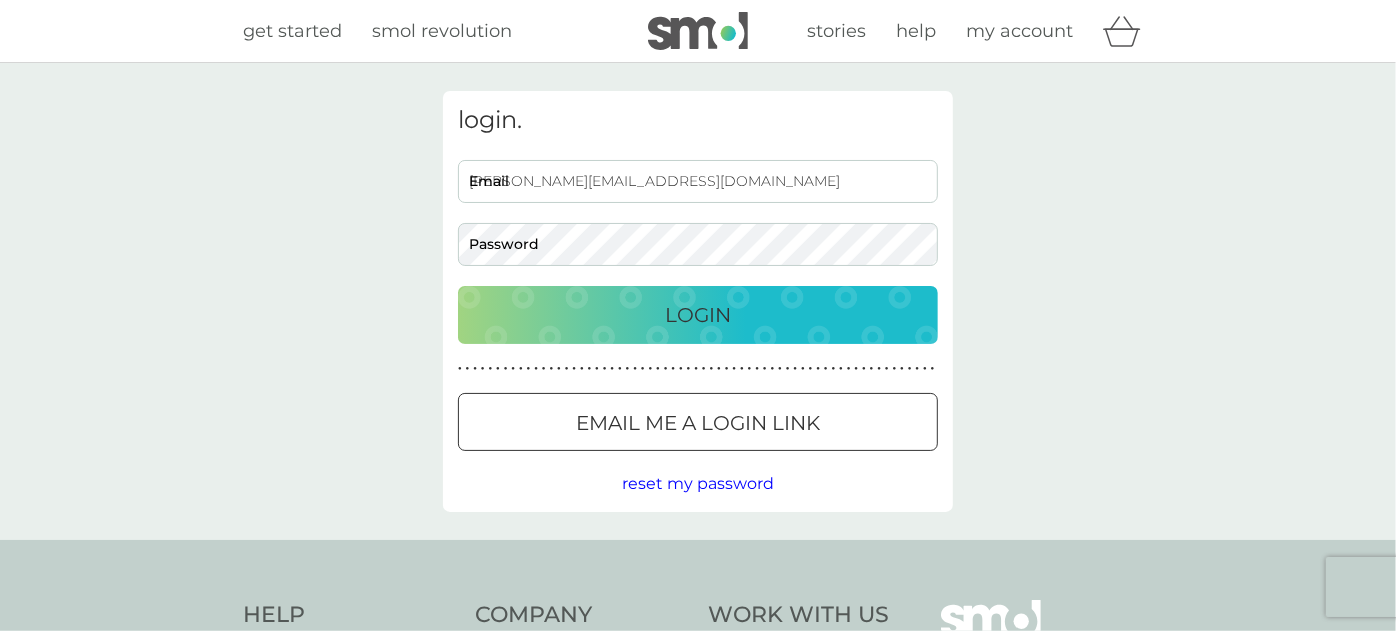click on "Login" at bounding box center [698, 315] 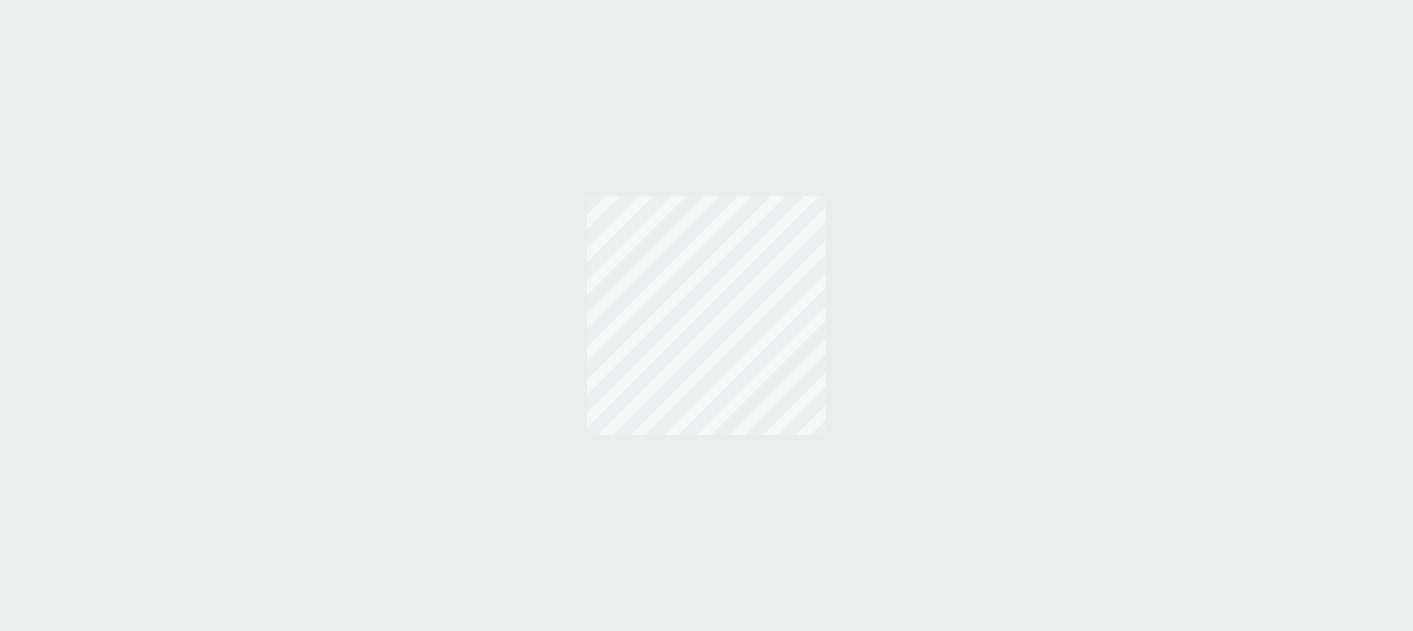 scroll, scrollTop: 0, scrollLeft: 0, axis: both 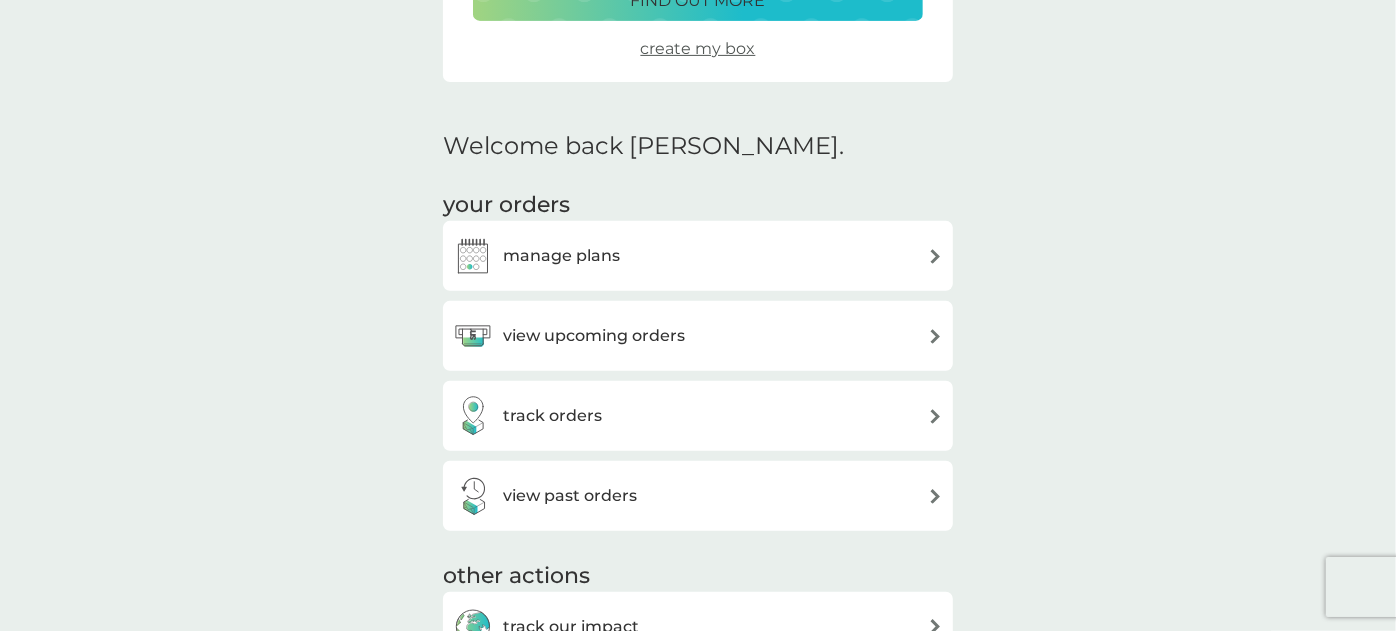 click on "manage plans" at bounding box center [698, 256] 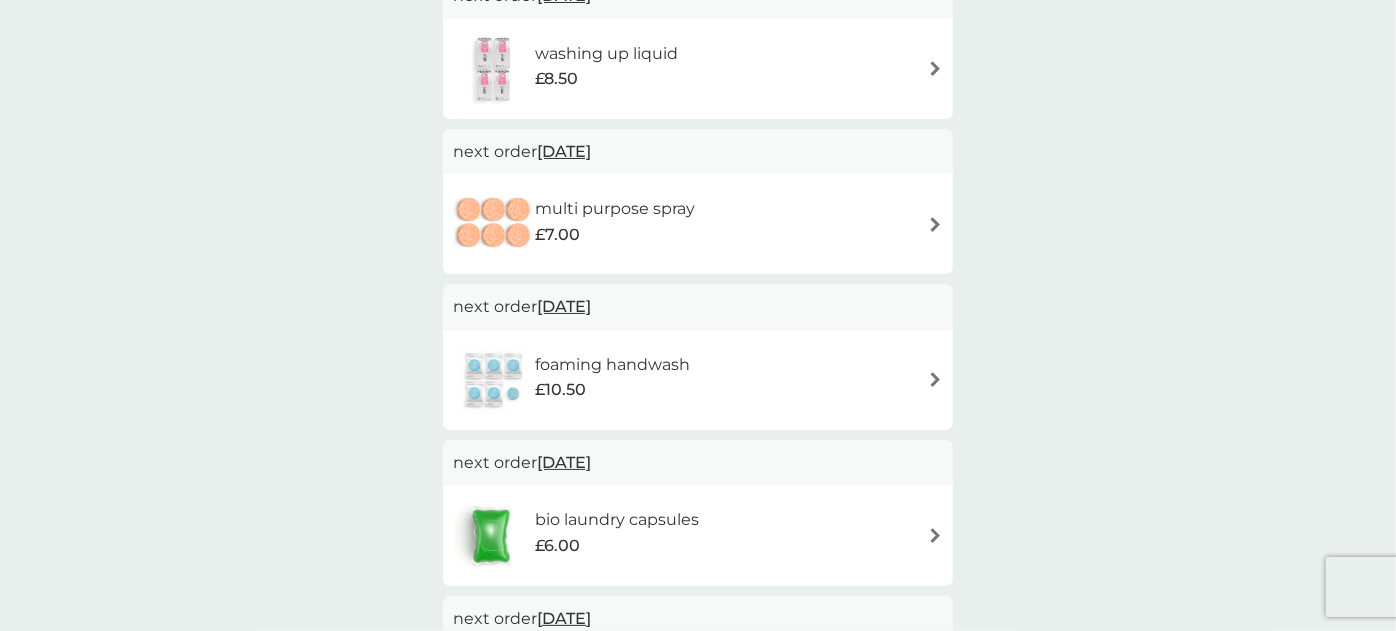 scroll, scrollTop: 555, scrollLeft: 0, axis: vertical 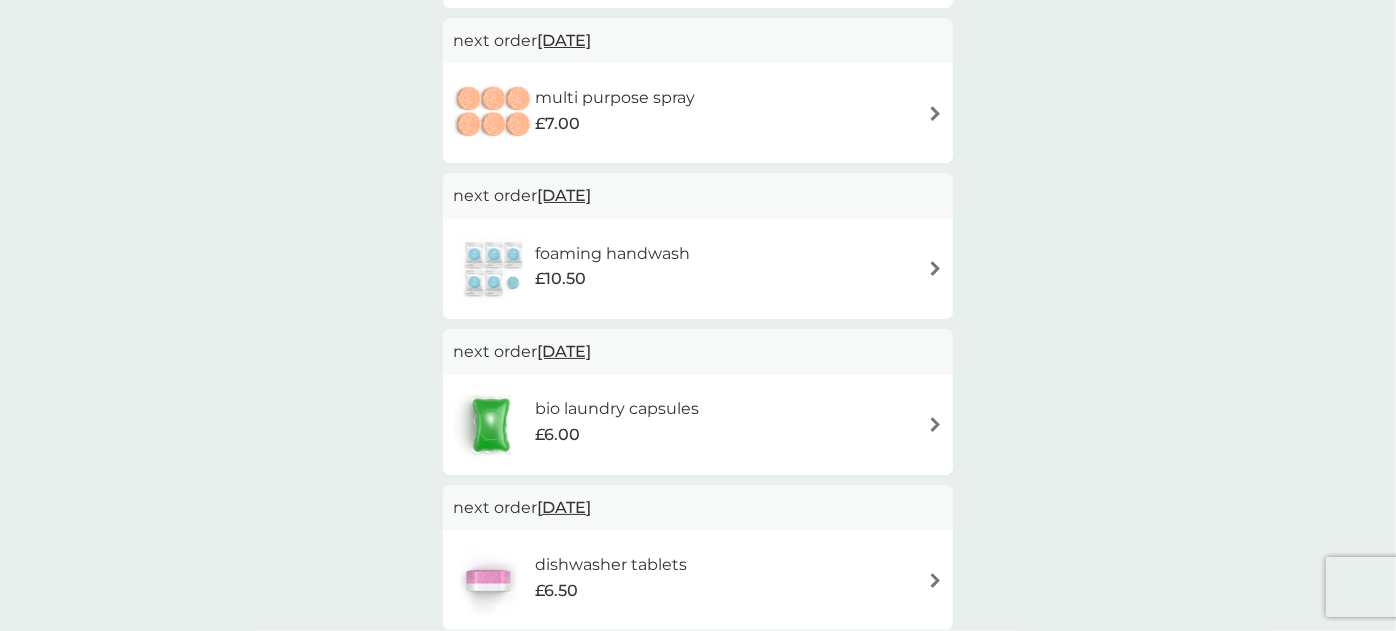 click on "foaming handwash £10.50" at bounding box center [698, 269] 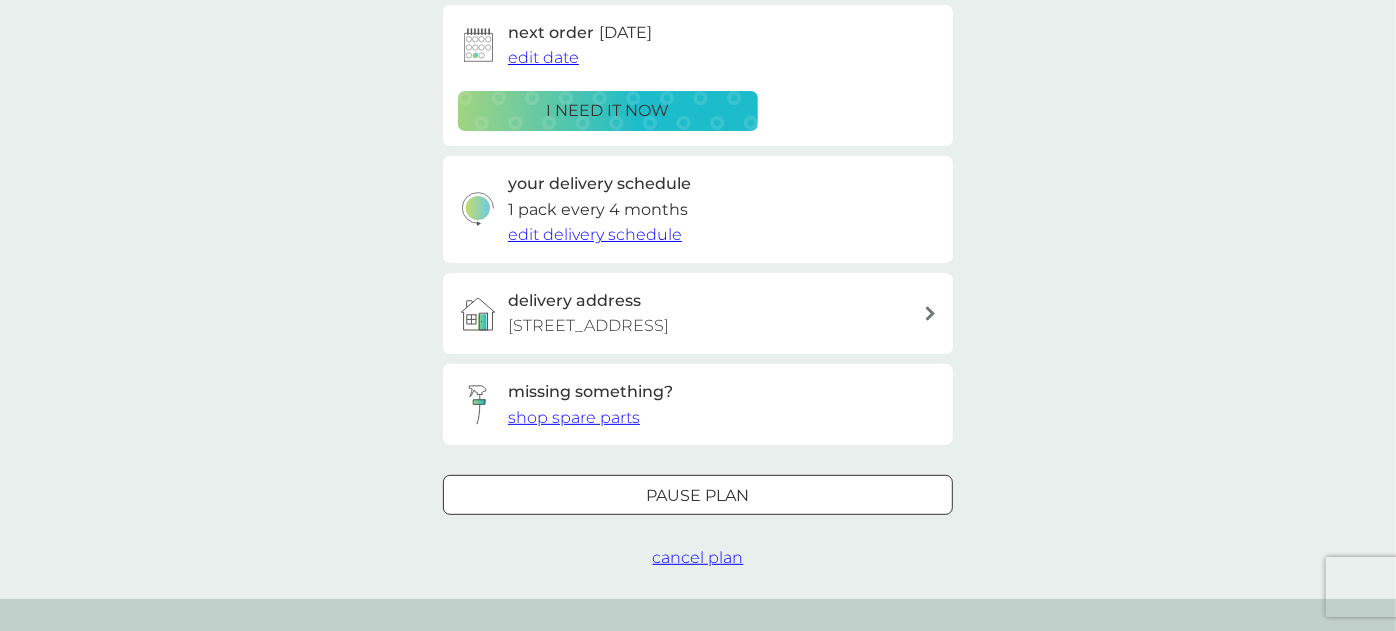 scroll, scrollTop: 444, scrollLeft: 0, axis: vertical 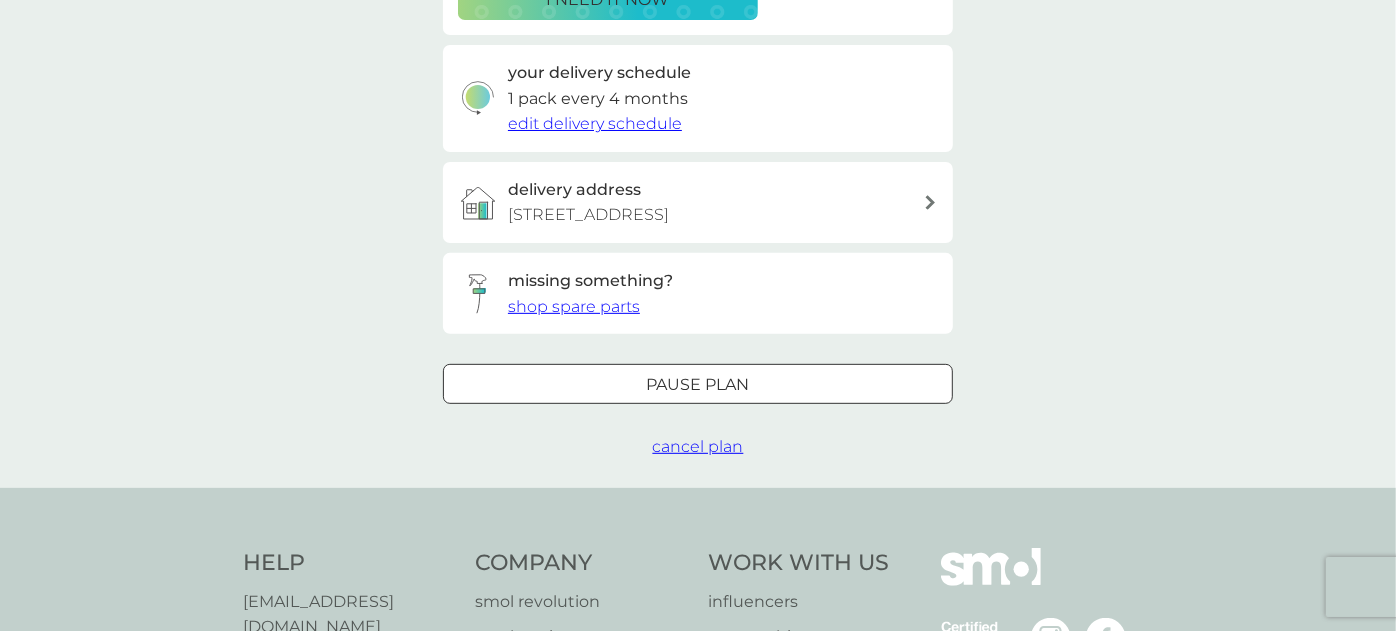 click on "cancel plan" at bounding box center (698, 446) 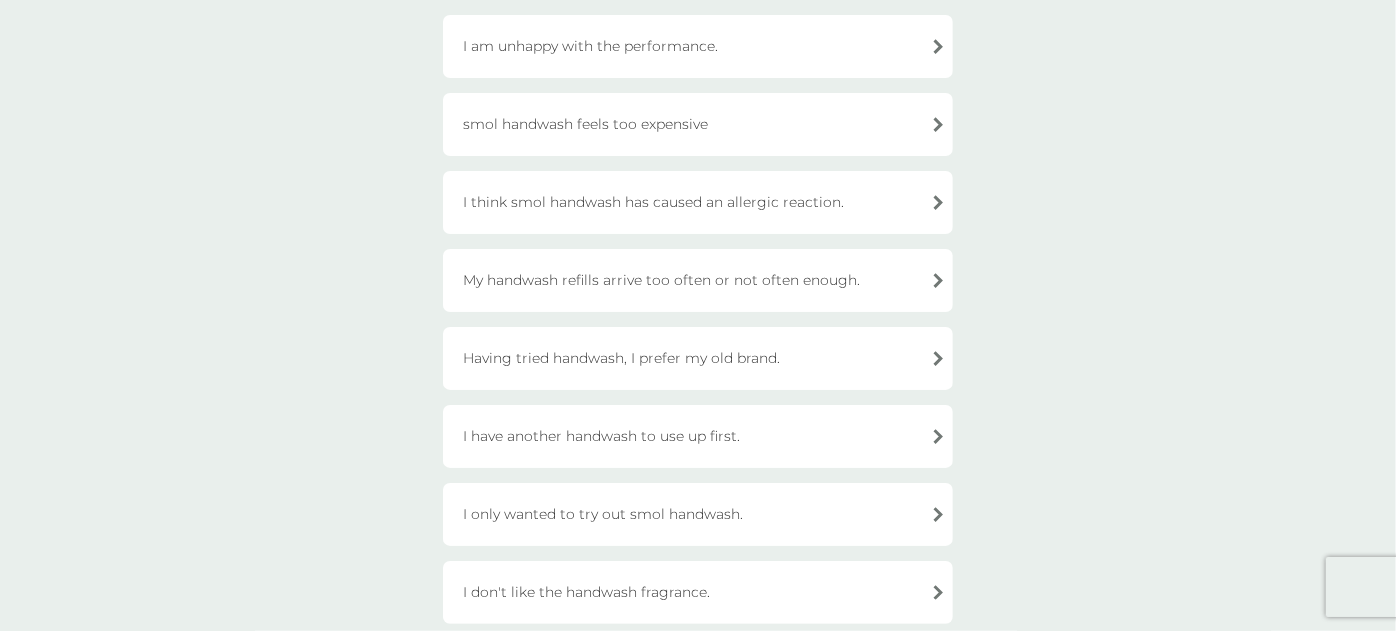 scroll, scrollTop: 333, scrollLeft: 0, axis: vertical 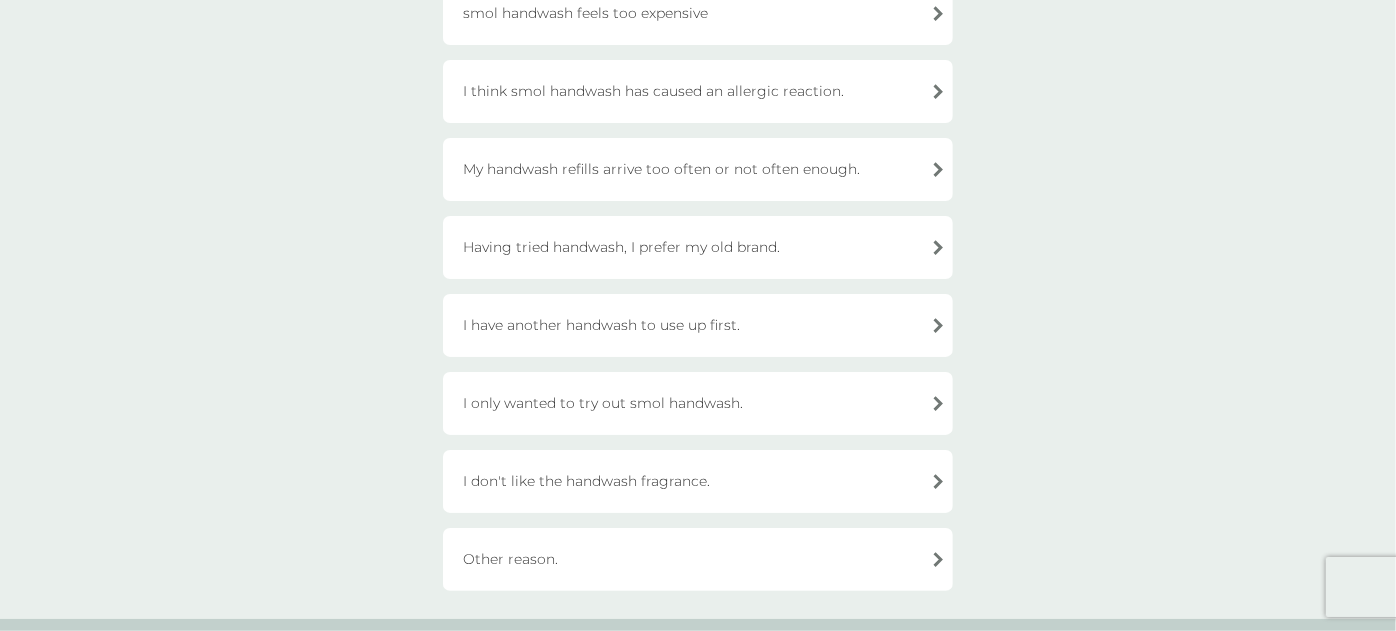 click on "I only wanted to try out smol handwash." at bounding box center (698, 403) 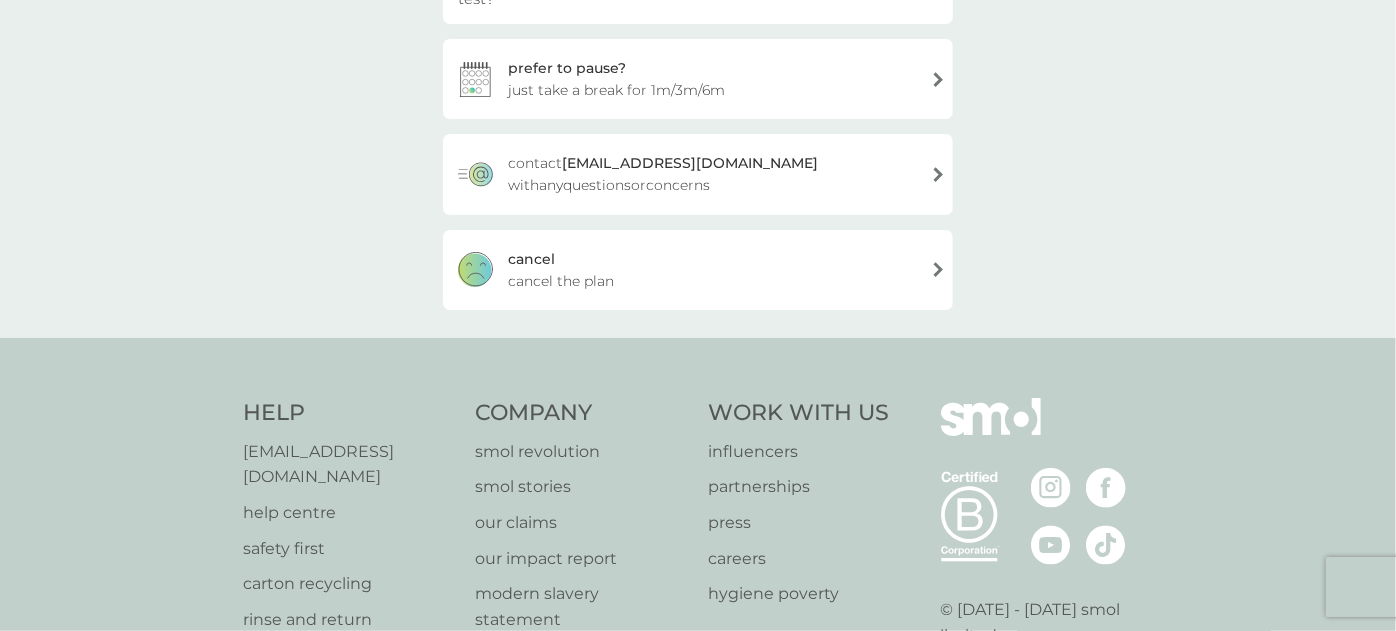 scroll, scrollTop: 111, scrollLeft: 0, axis: vertical 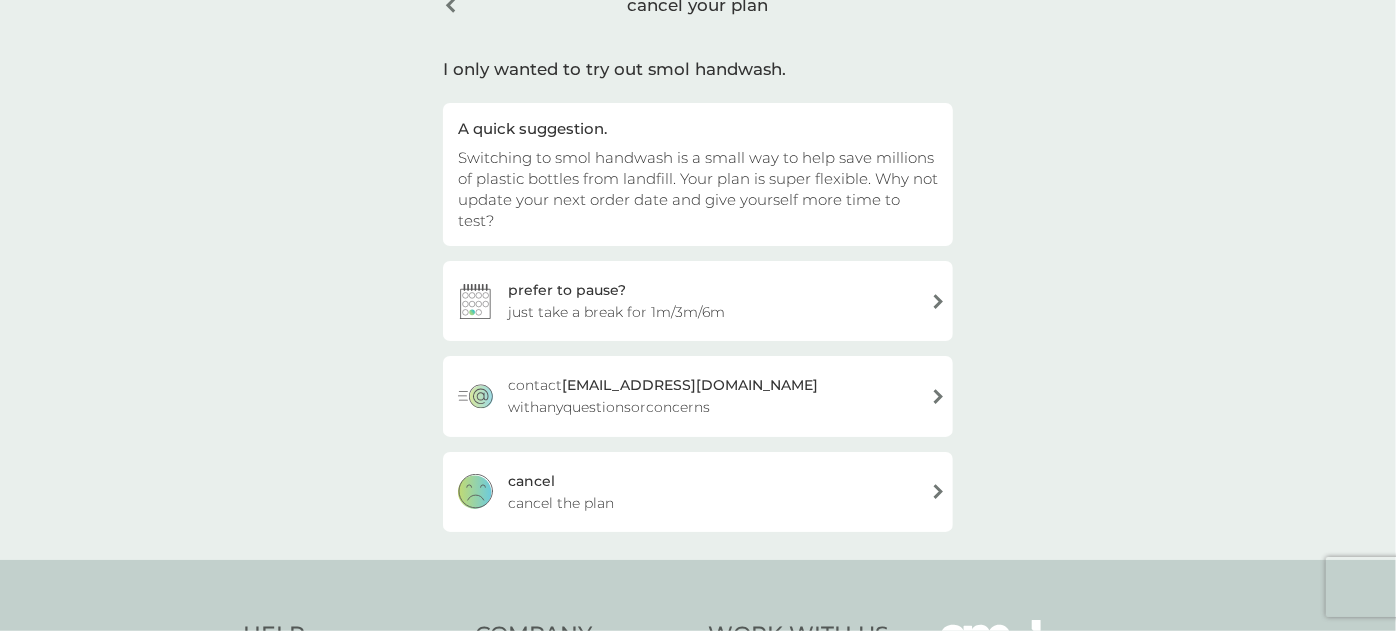 click on "cancel cancel the plan" at bounding box center (698, 492) 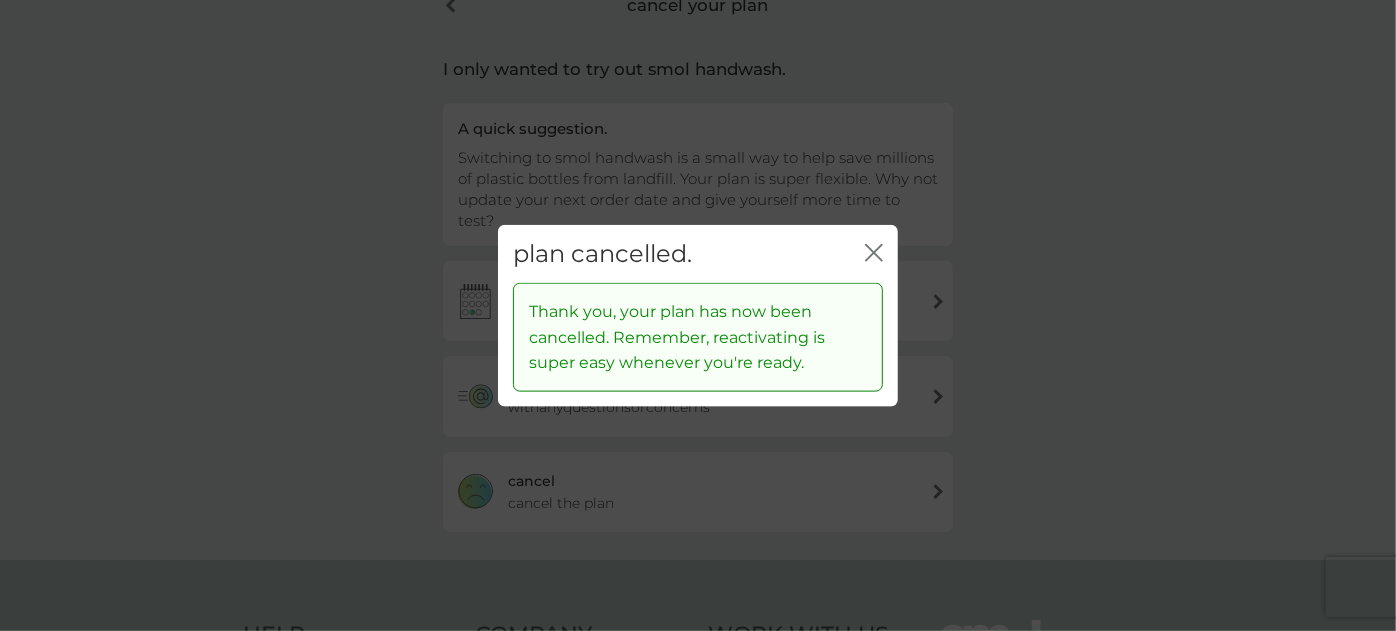 click on "close" 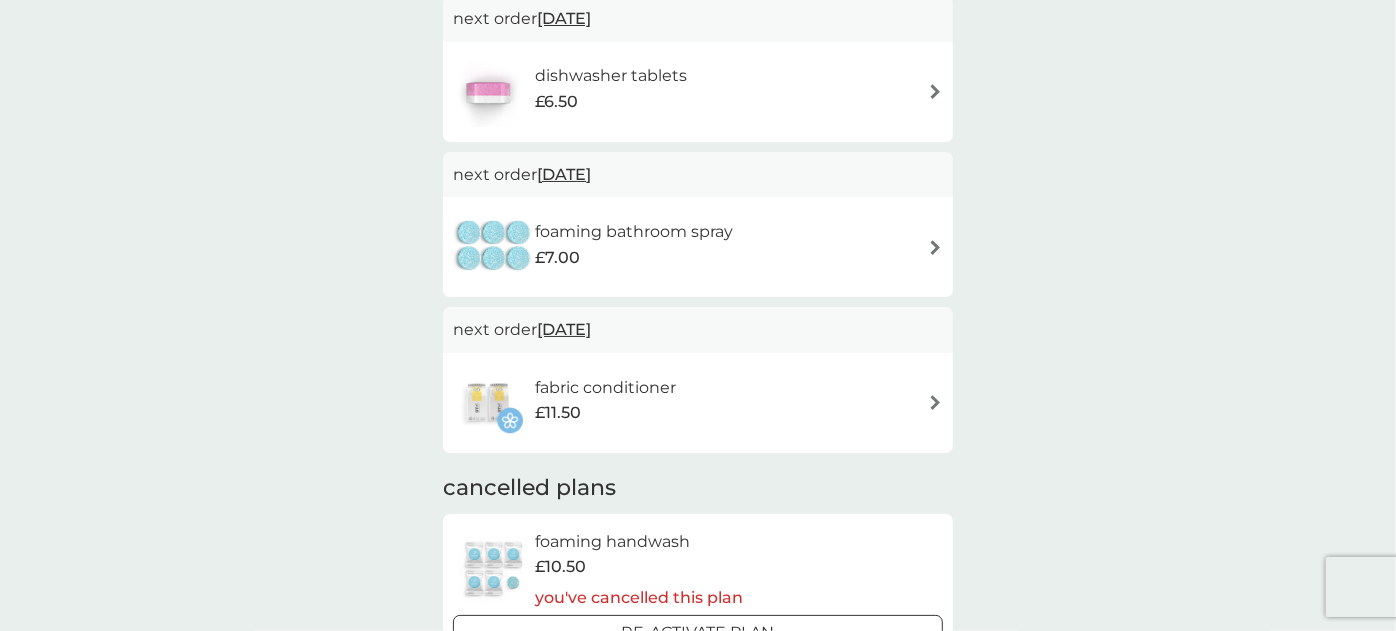 scroll, scrollTop: 777, scrollLeft: 0, axis: vertical 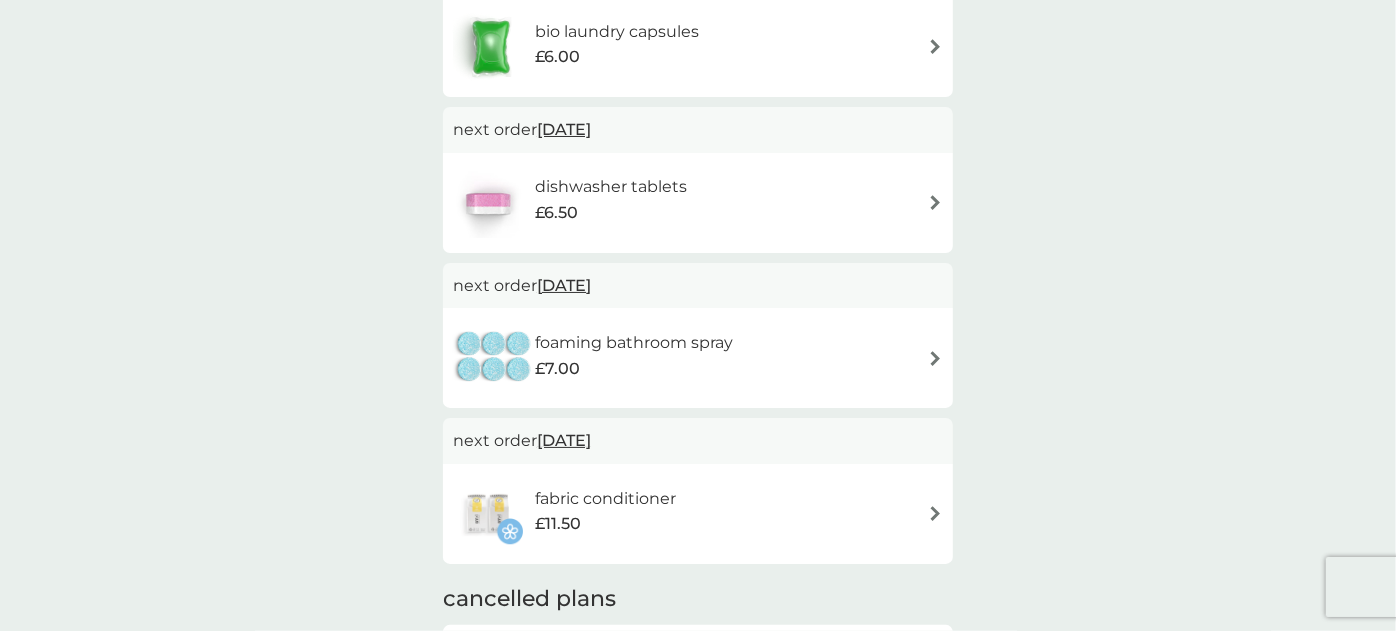 click on "foaming bathroom spray" at bounding box center (634, 343) 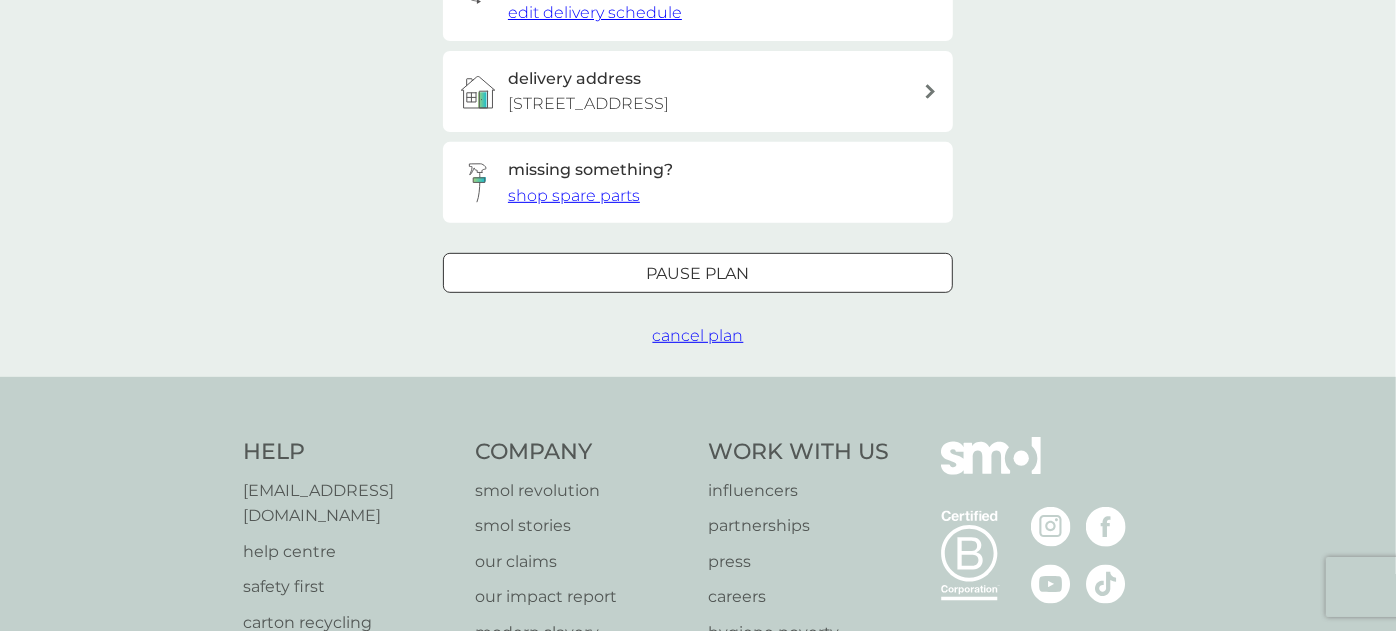 scroll, scrollTop: 444, scrollLeft: 0, axis: vertical 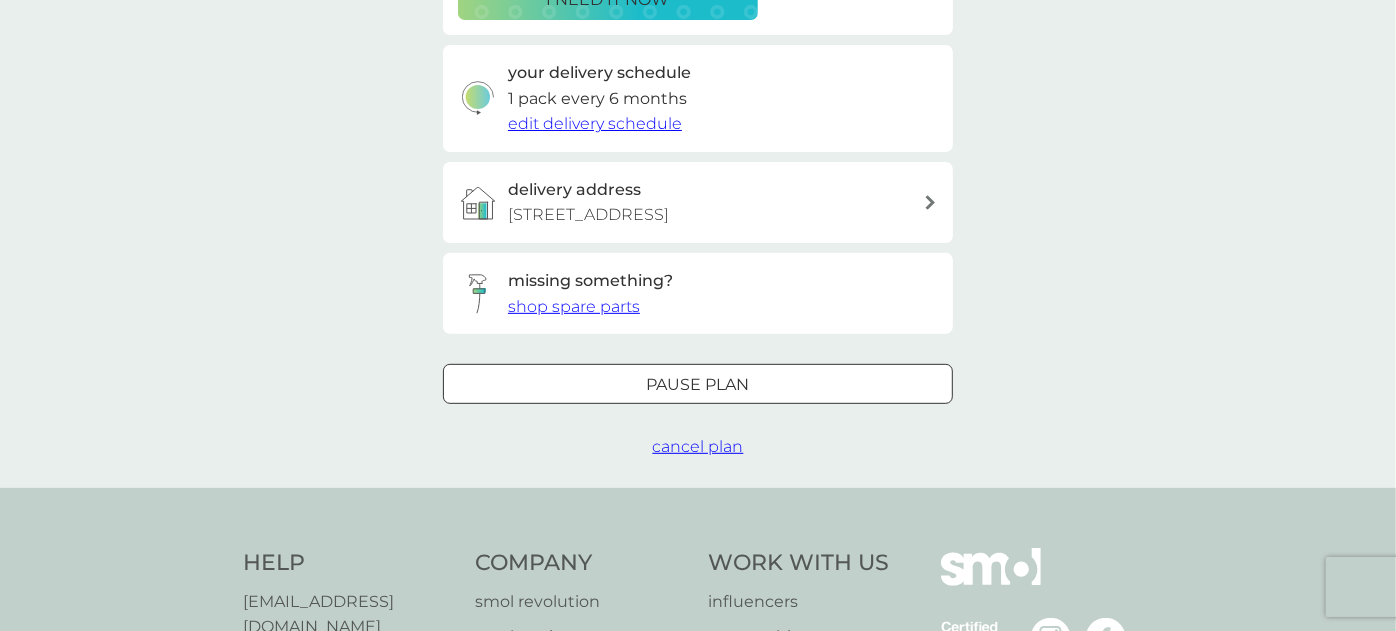 click on "cancel plan" at bounding box center (698, 446) 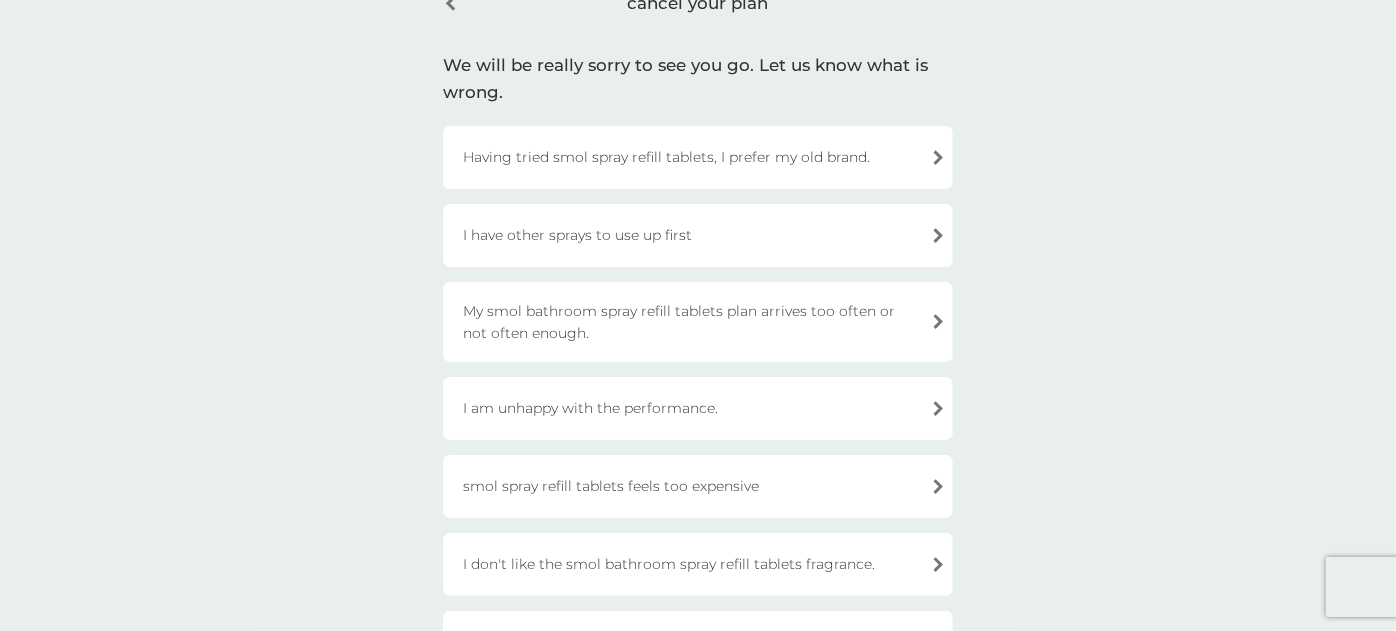 scroll, scrollTop: 0, scrollLeft: 0, axis: both 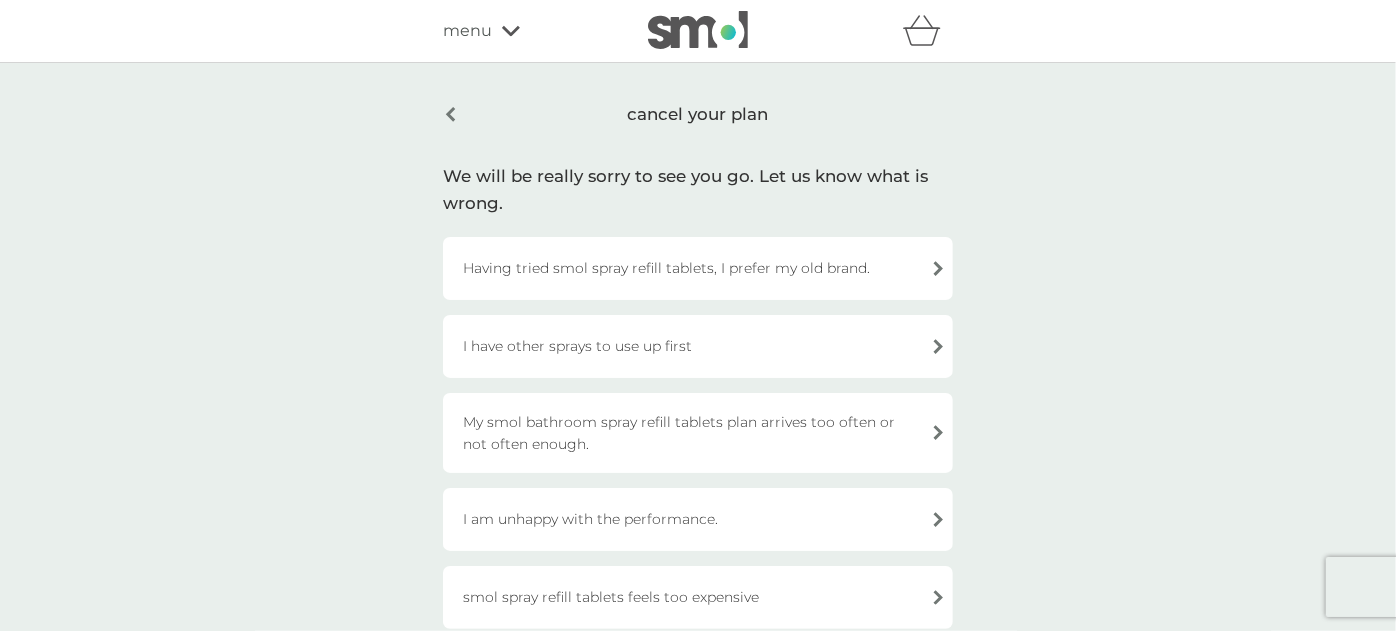 click on "Having tried smol spray refill tablets, I prefer my old brand." at bounding box center (698, 268) 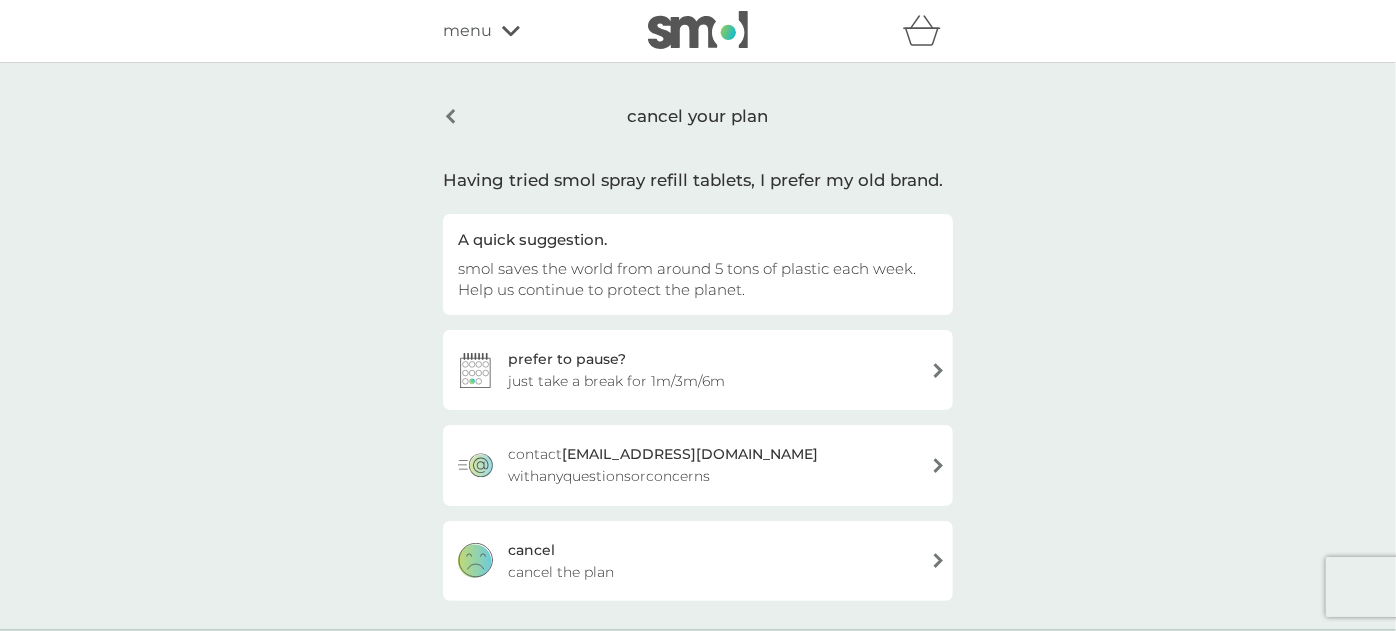 click on "cancel cancel the plan" at bounding box center (698, 561) 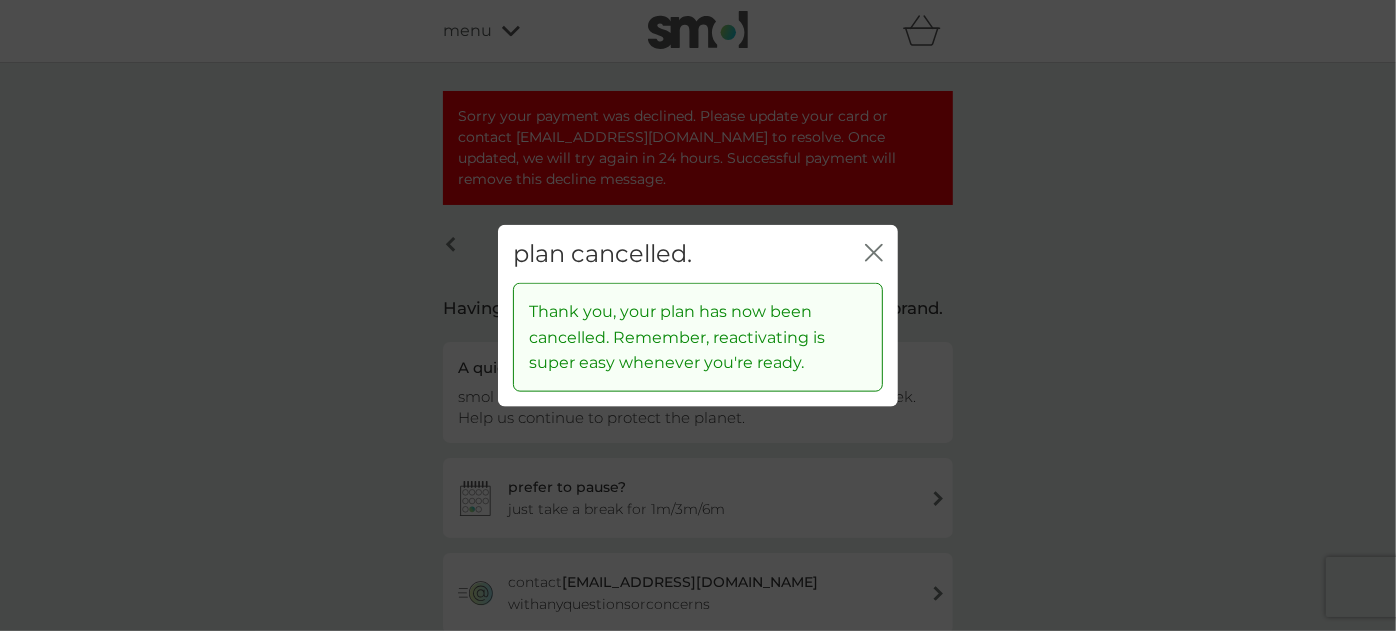 click on "close" 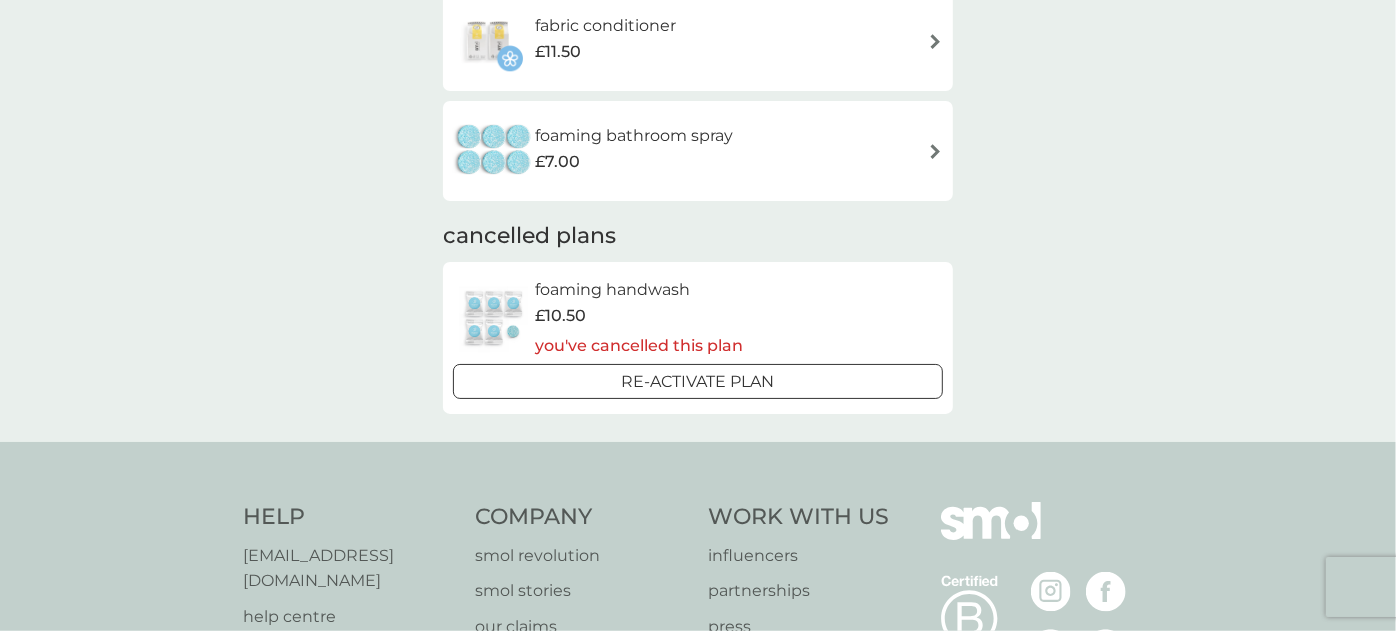 scroll, scrollTop: 1111, scrollLeft: 0, axis: vertical 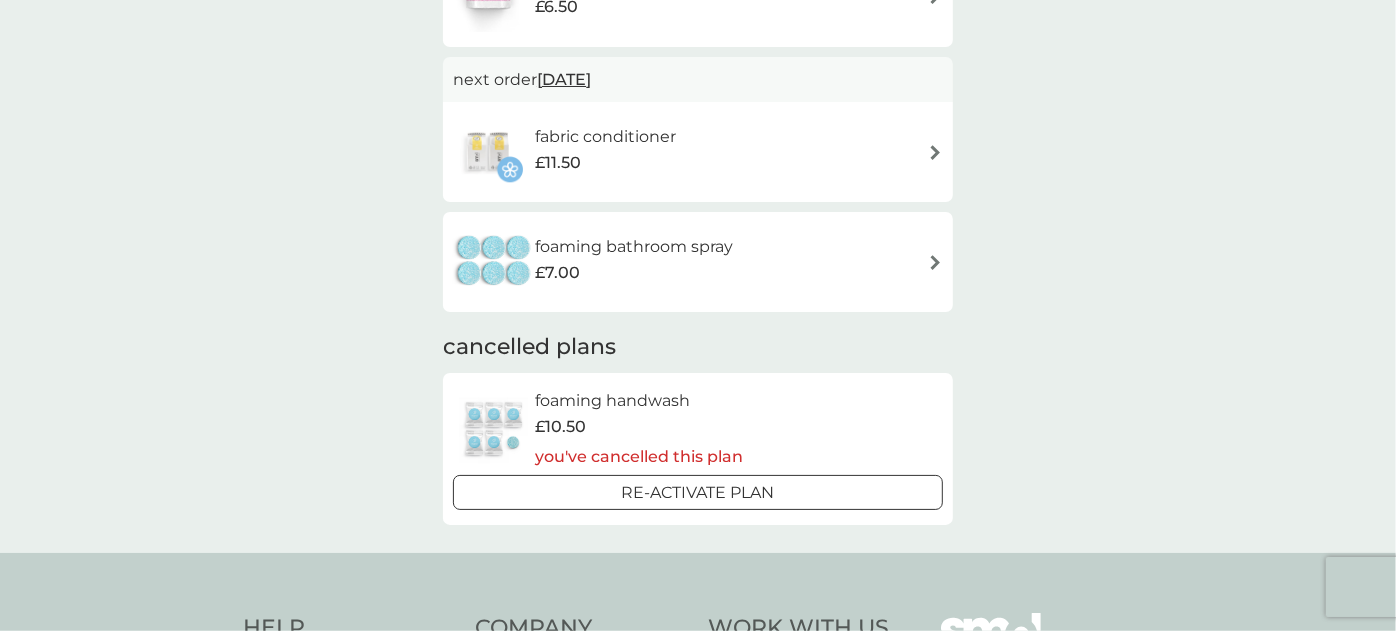click on "£7.00" at bounding box center (634, 273) 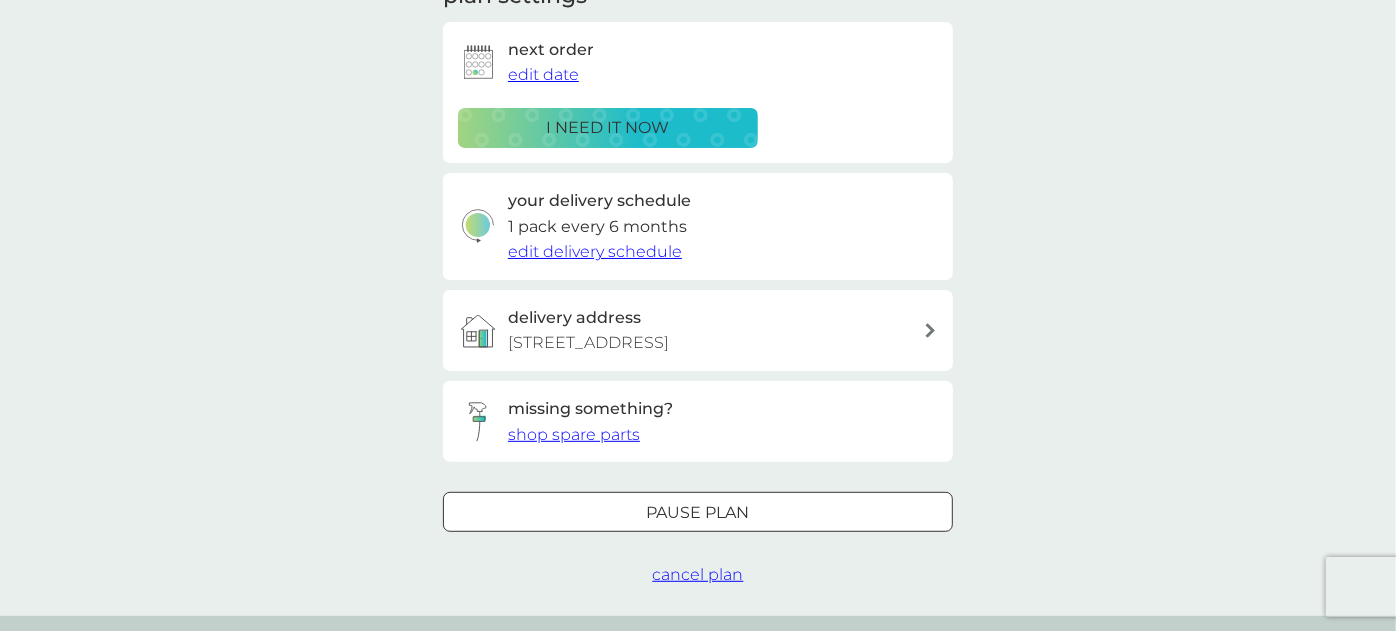 scroll, scrollTop: 555, scrollLeft: 0, axis: vertical 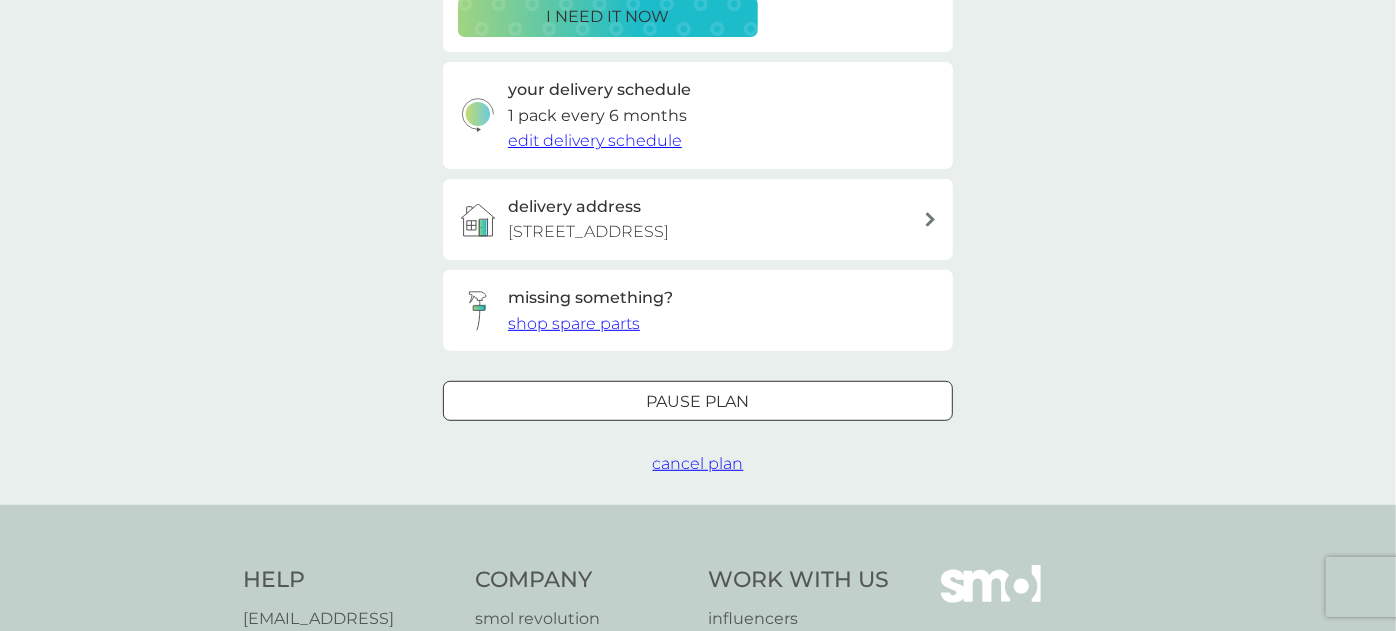 click on "cancel plan" at bounding box center (698, 463) 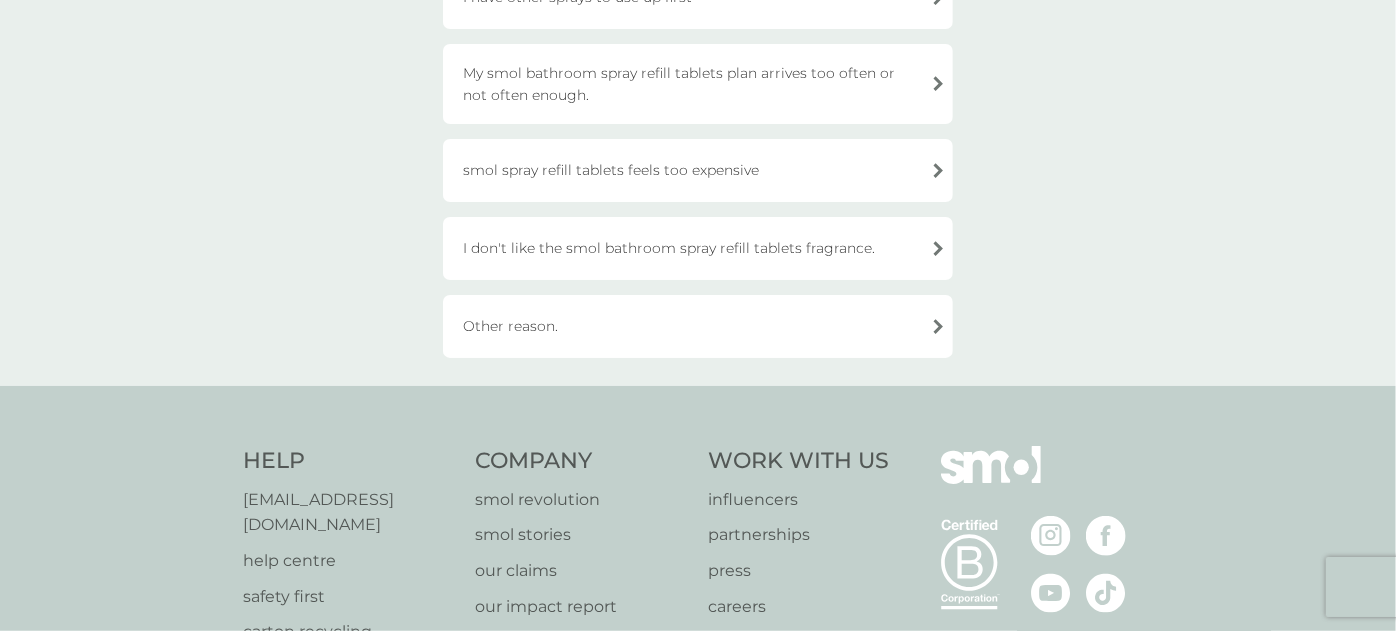 scroll, scrollTop: 0, scrollLeft: 0, axis: both 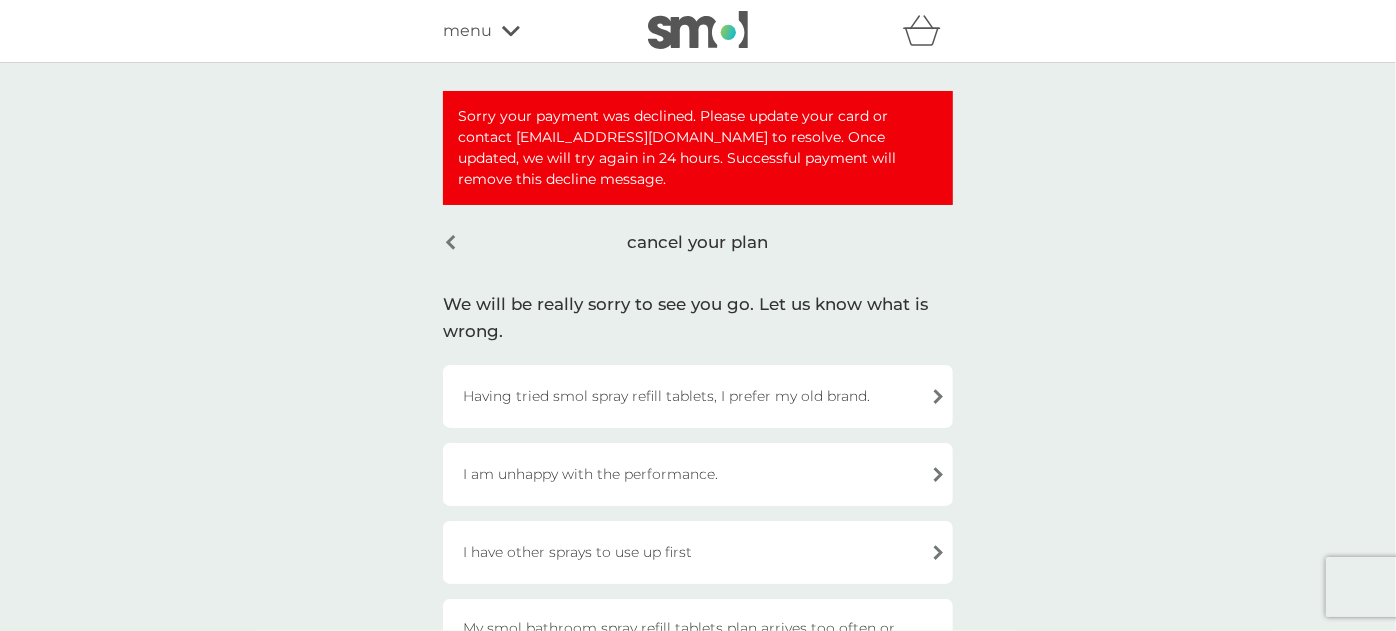 click on "Having tried smol spray refill tablets, I prefer my old brand." at bounding box center (698, 396) 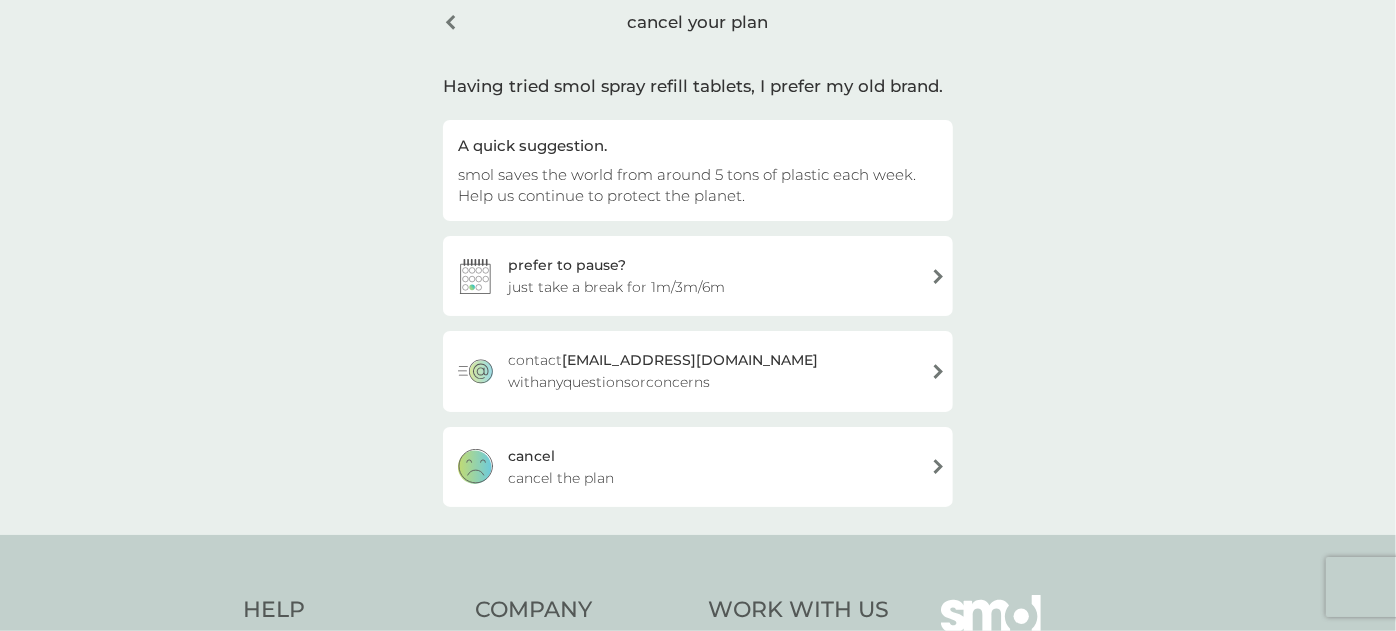 scroll, scrollTop: 333, scrollLeft: 0, axis: vertical 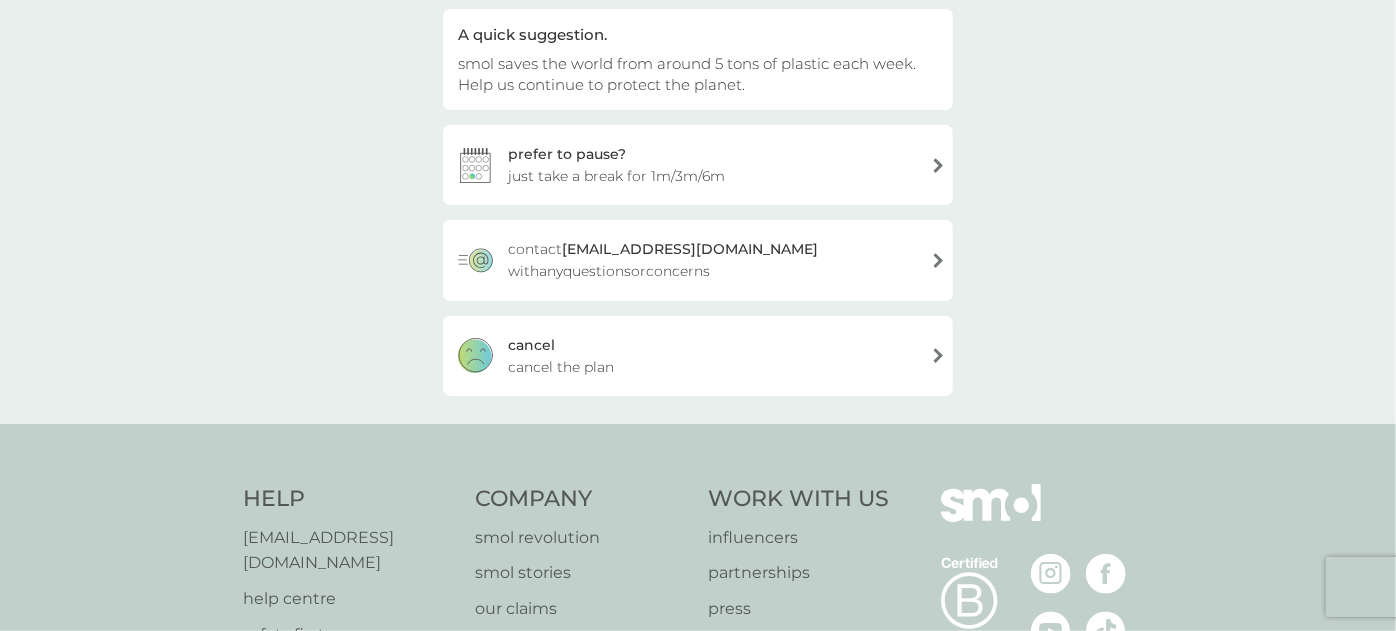 click on "cancel cancel the plan" at bounding box center [698, 356] 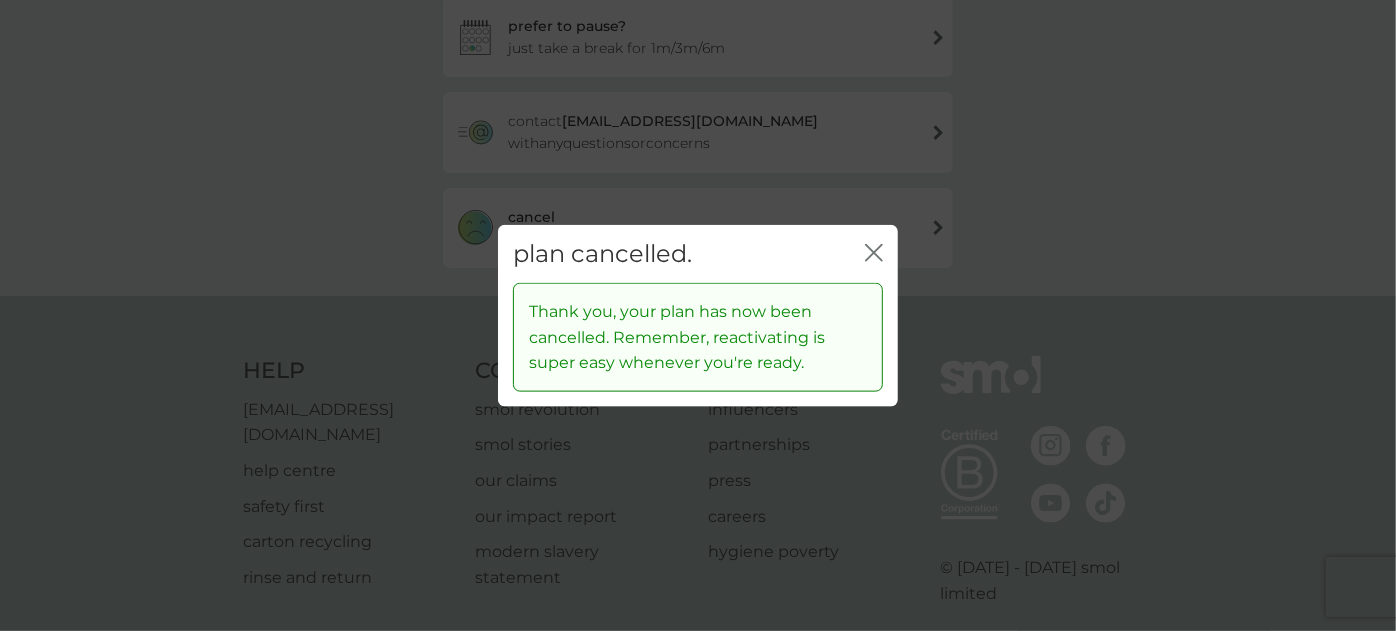 scroll, scrollTop: 205, scrollLeft: 0, axis: vertical 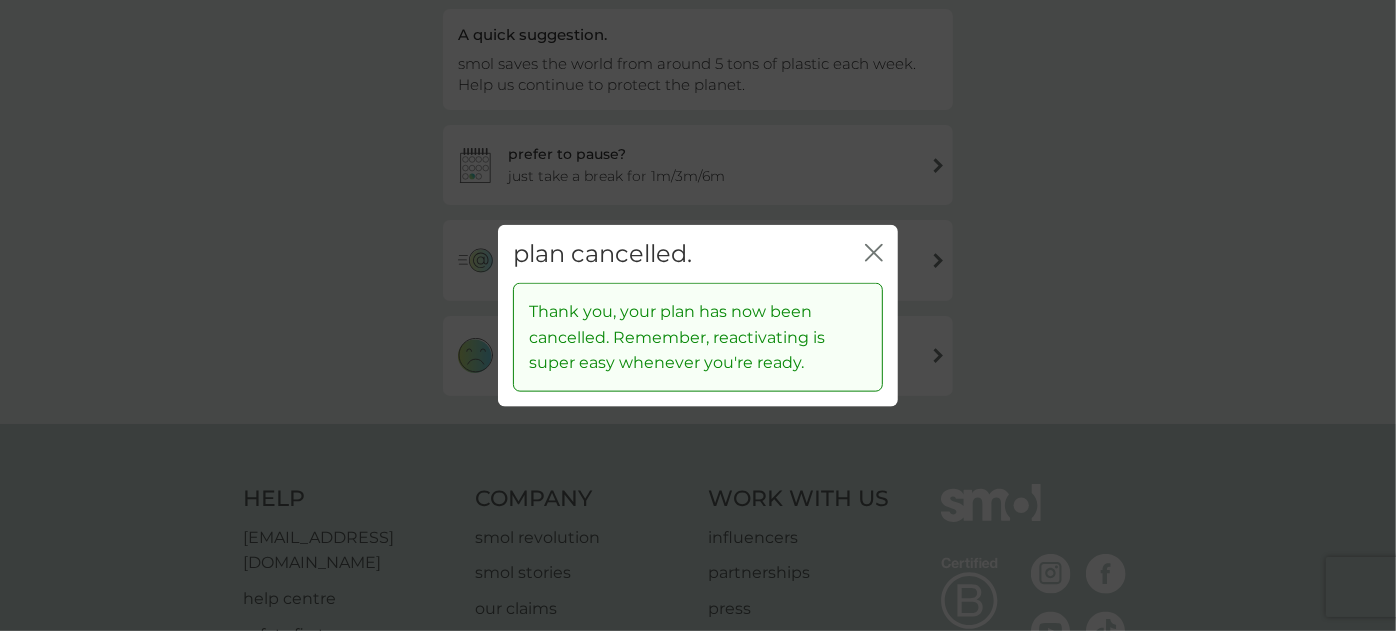 click 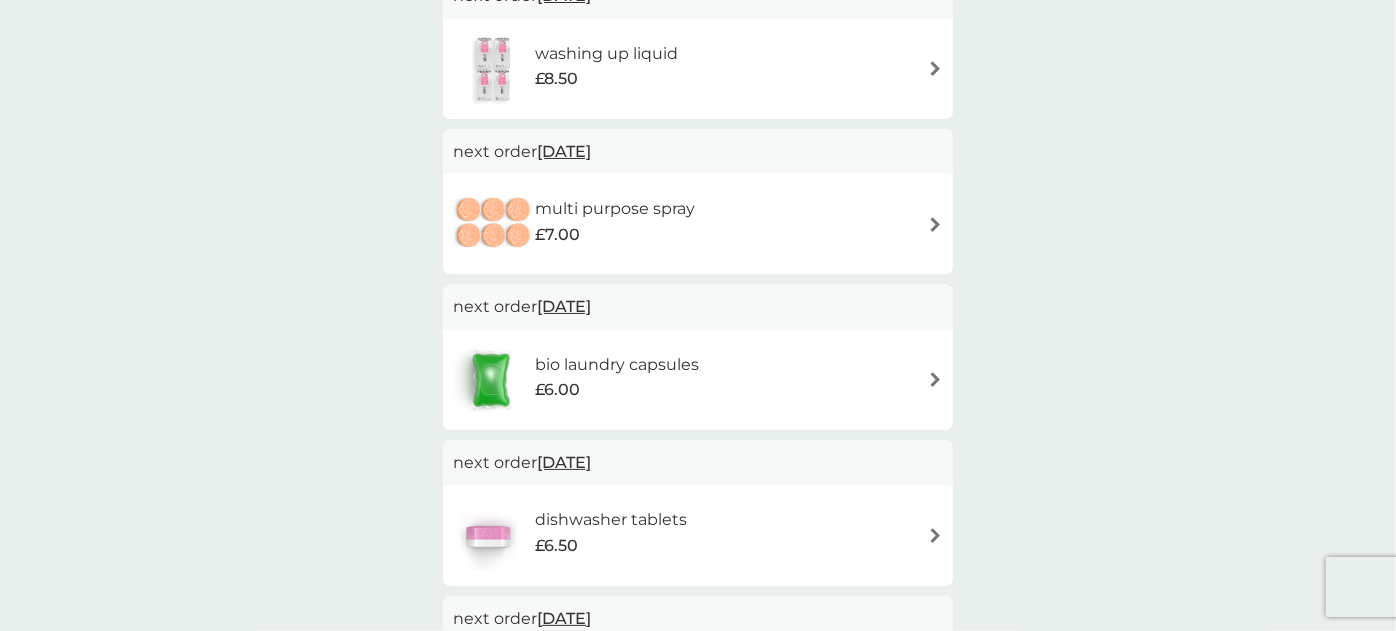 scroll, scrollTop: 333, scrollLeft: 0, axis: vertical 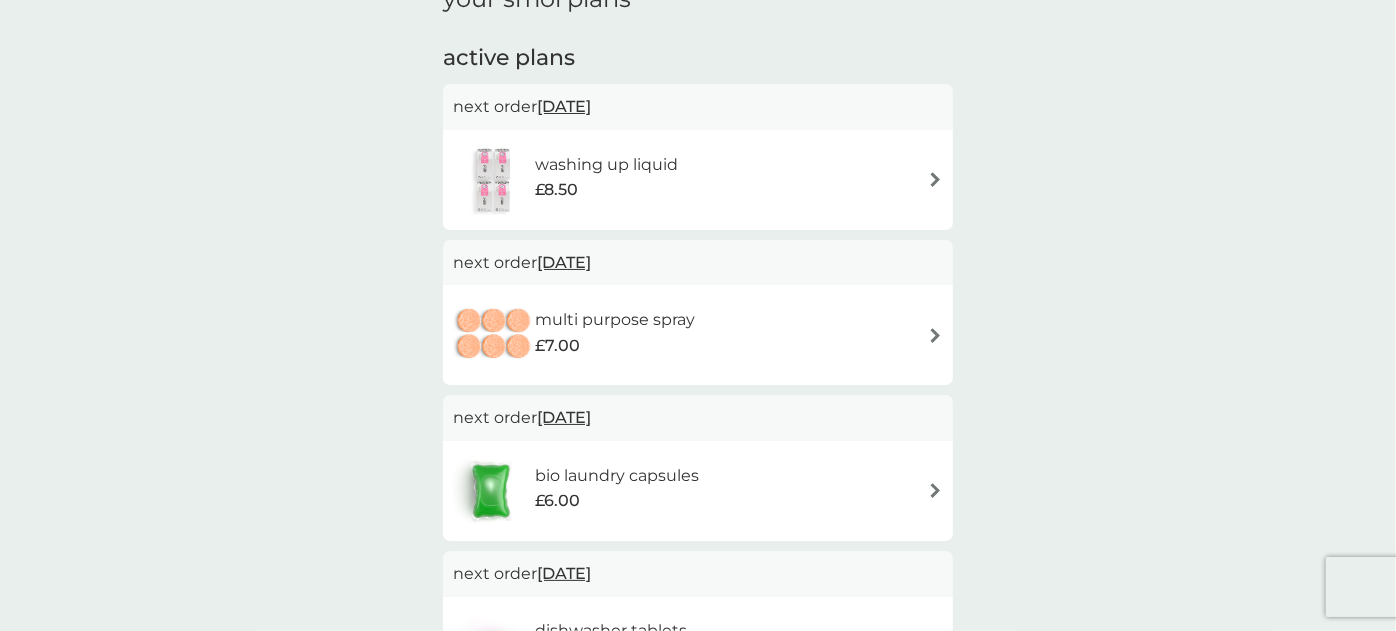 click on "multi purpose spray £7.00" at bounding box center [698, 335] 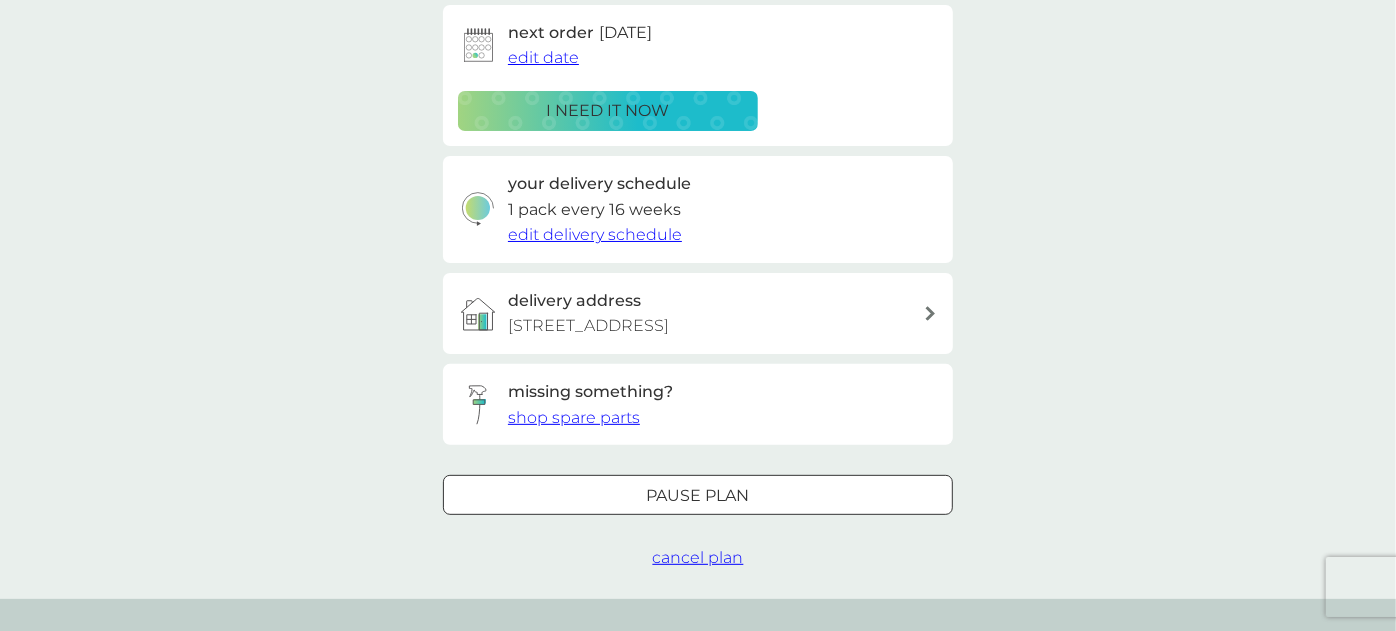 scroll, scrollTop: 111, scrollLeft: 0, axis: vertical 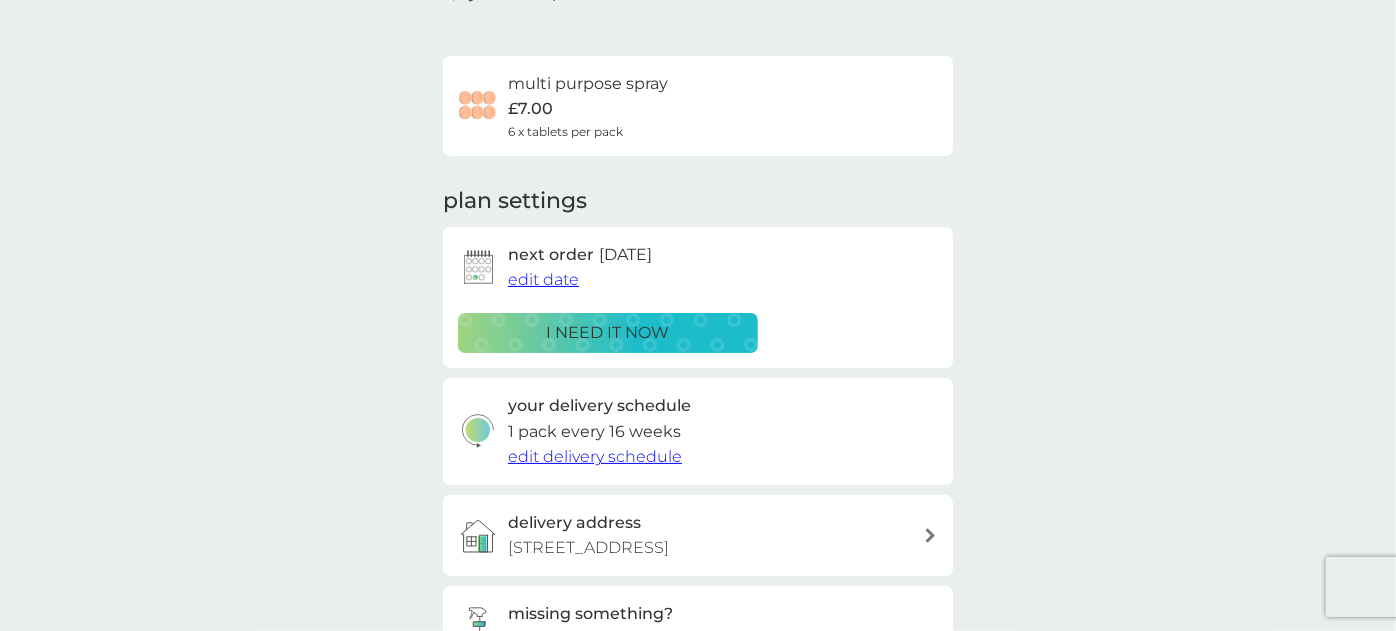 click on "edit date" at bounding box center [543, 279] 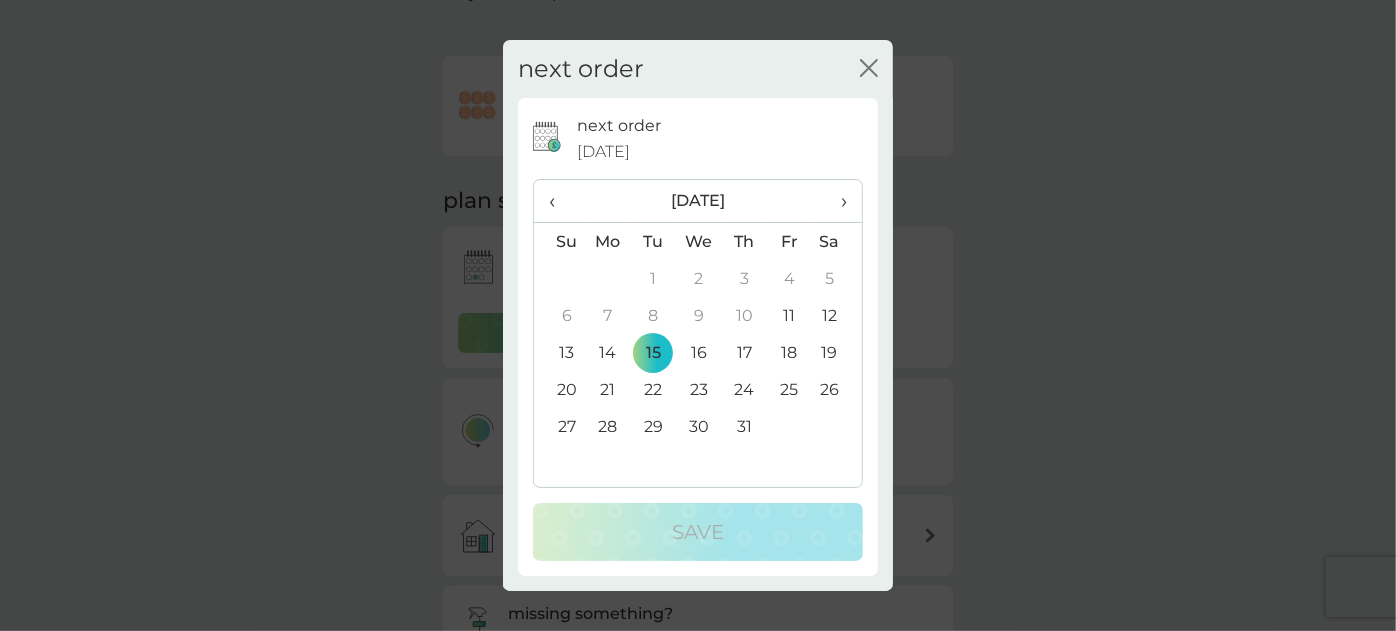 click on "›" at bounding box center (837, 201) 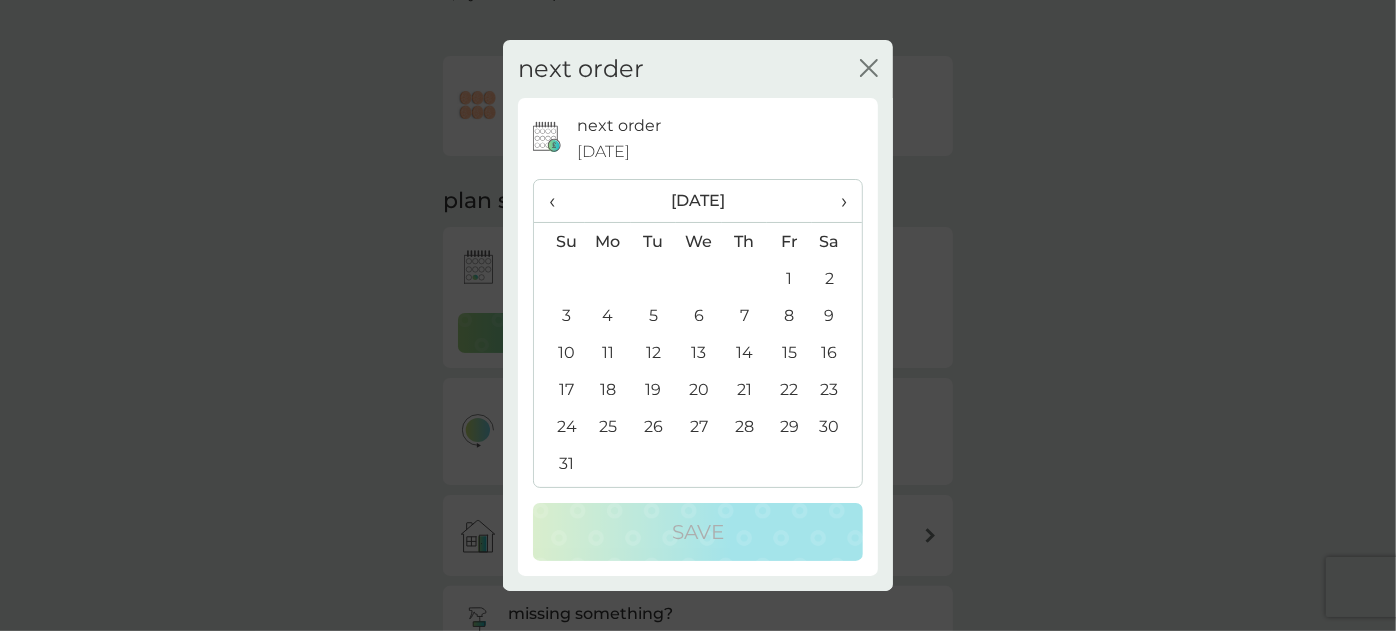 click on "15" at bounding box center [789, 352] 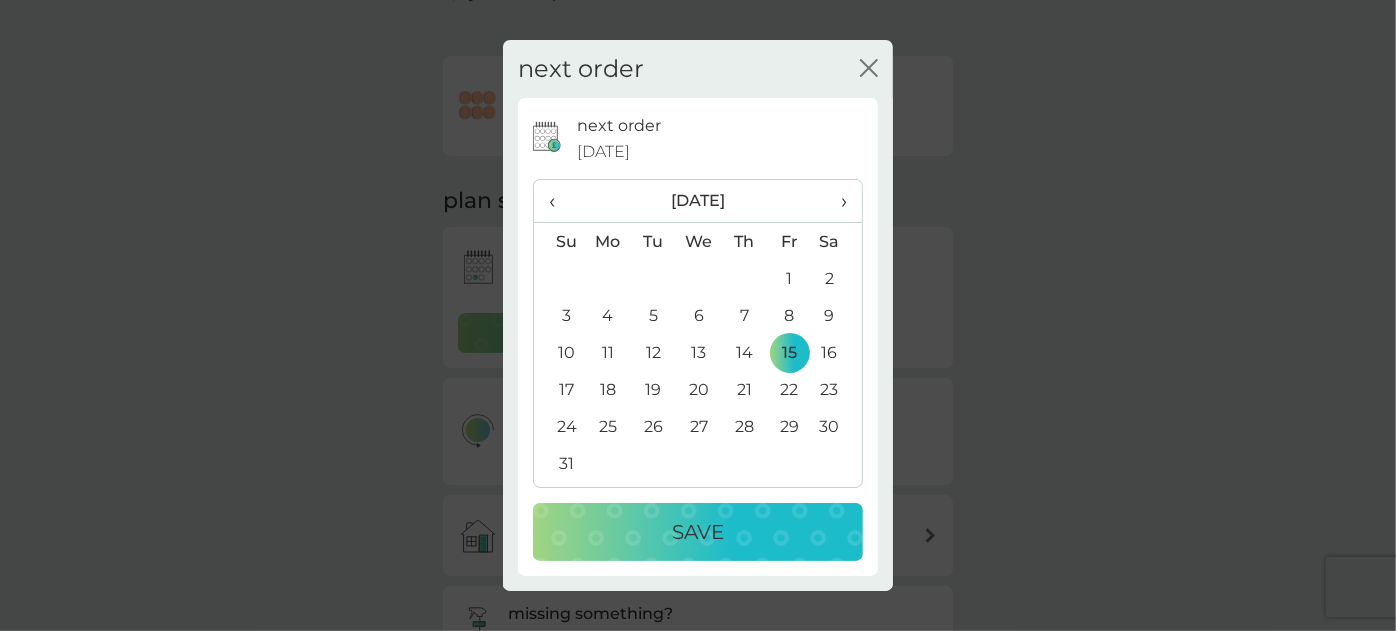 click on "Save" at bounding box center (698, 532) 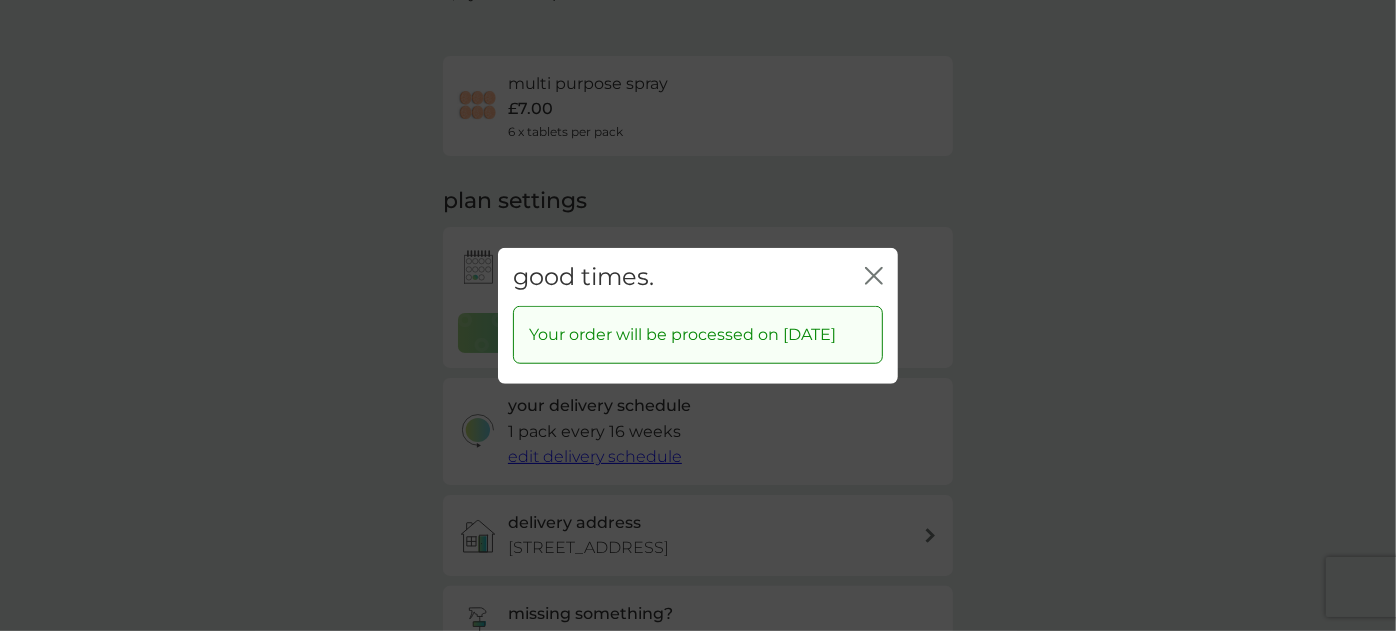 click 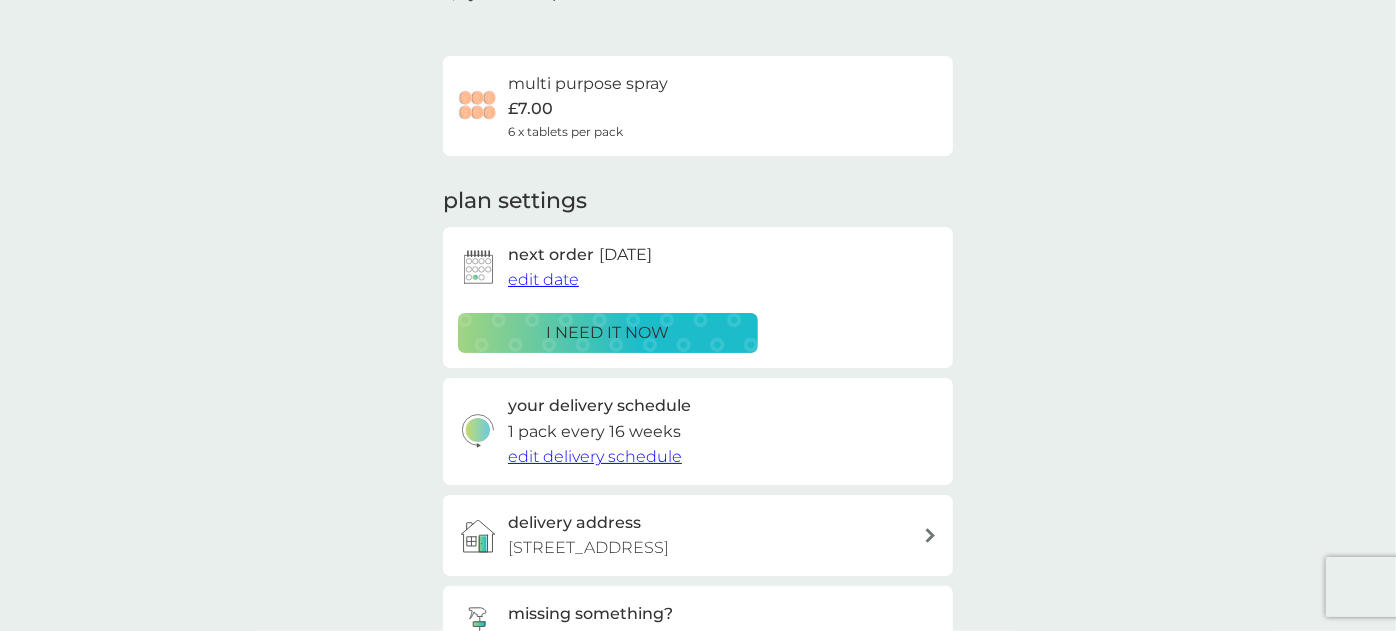 scroll, scrollTop: 0, scrollLeft: 0, axis: both 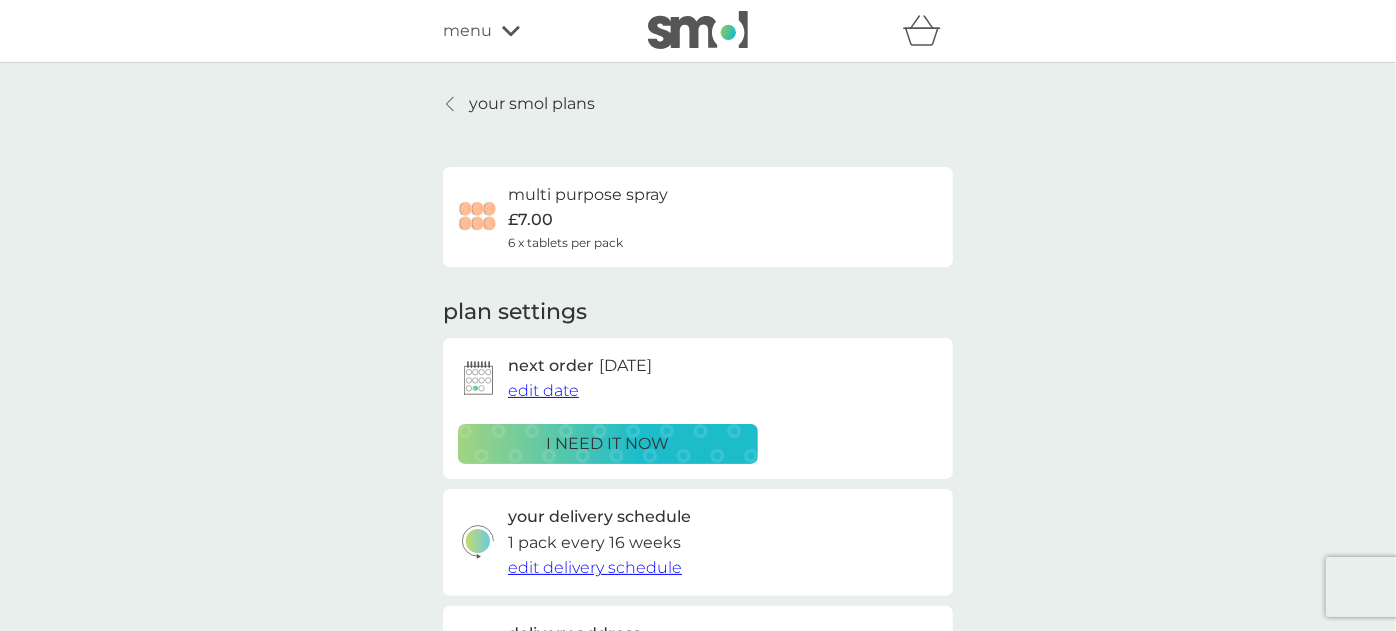 click on "your smol plans" at bounding box center (532, 104) 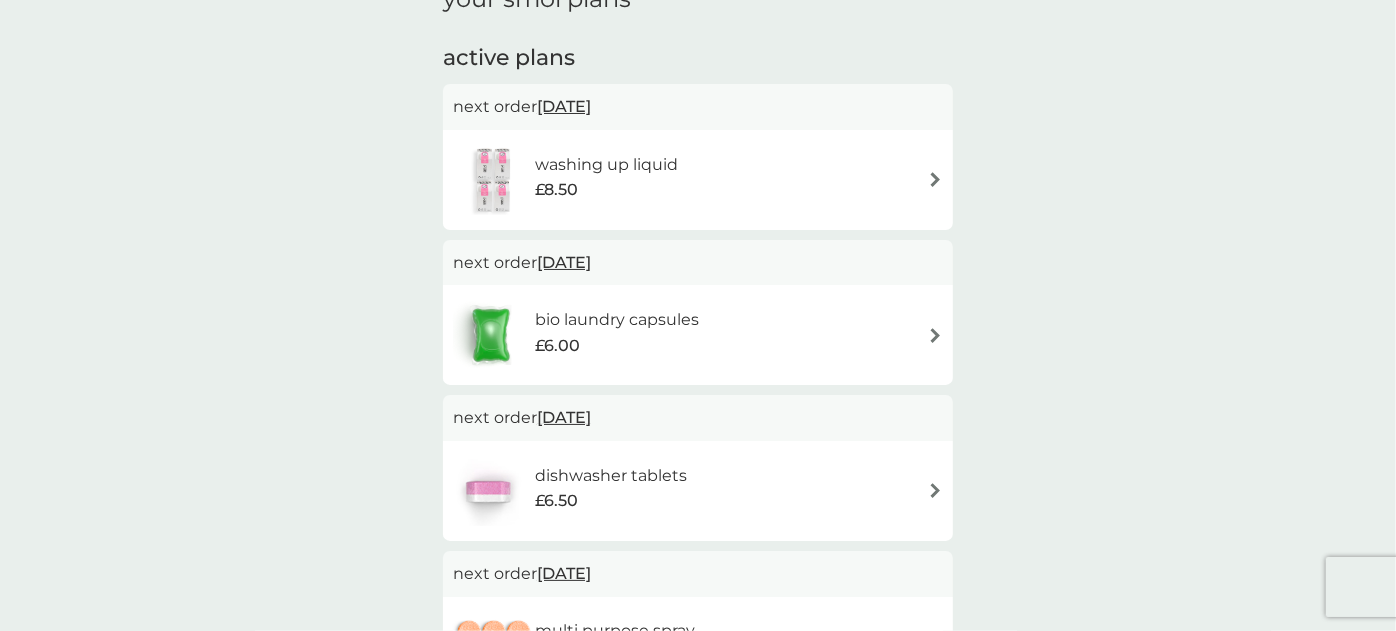 scroll, scrollTop: 555, scrollLeft: 0, axis: vertical 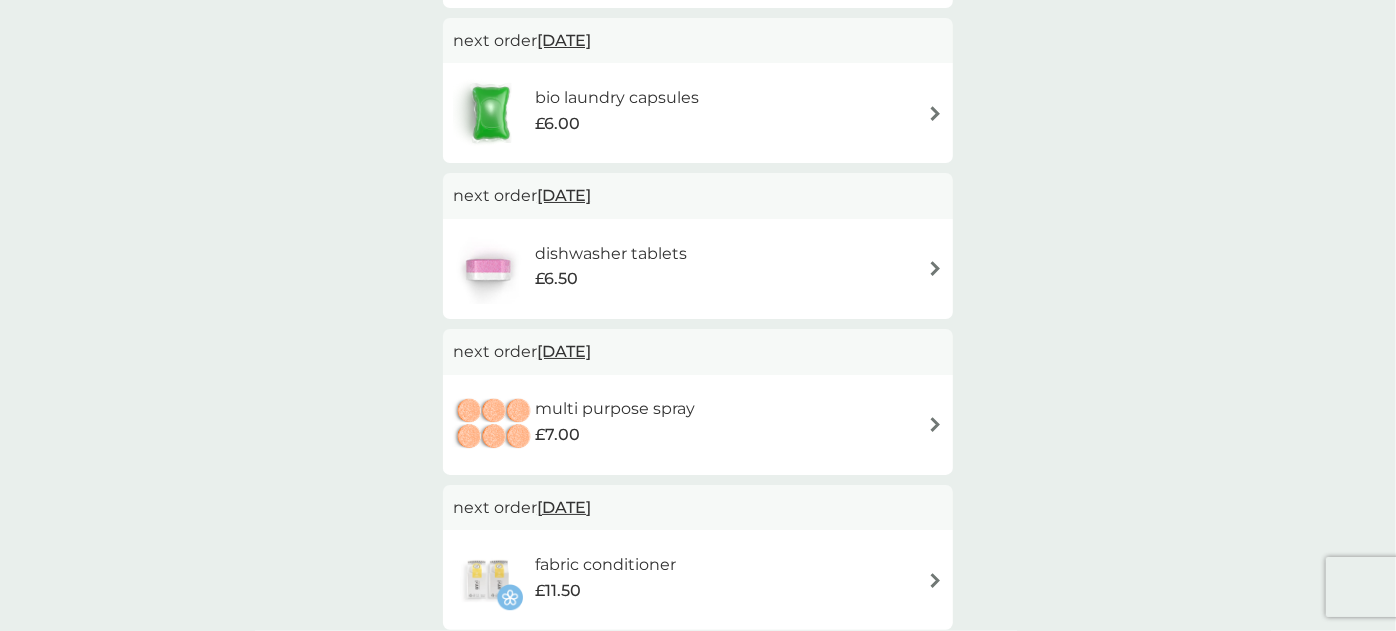 click at bounding box center [494, 425] 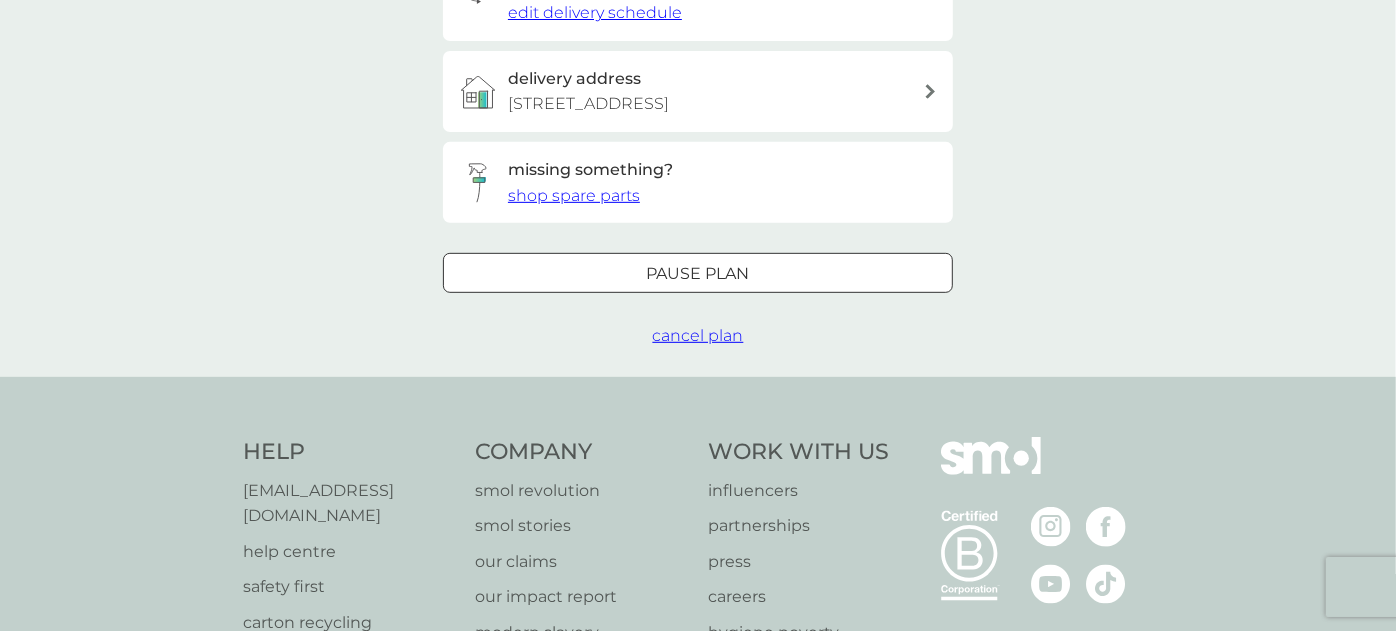 scroll, scrollTop: 0, scrollLeft: 0, axis: both 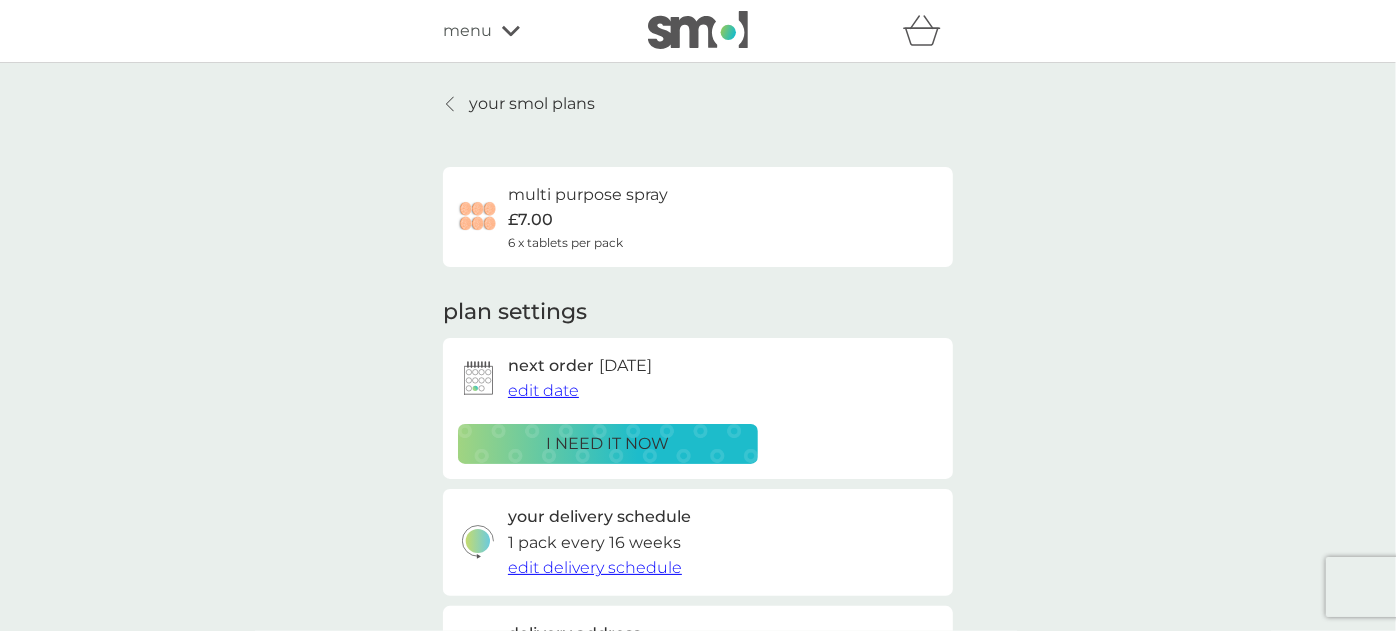 click on "multi purpose spray" at bounding box center [588, 195] 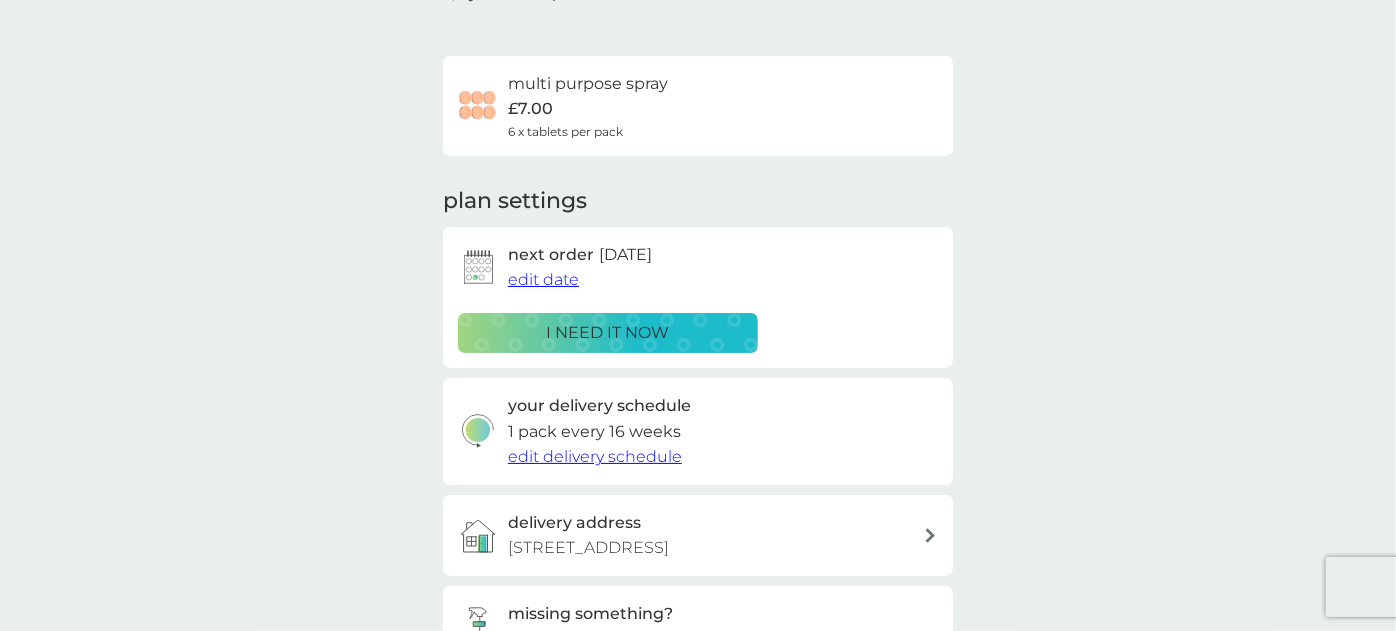 scroll, scrollTop: 0, scrollLeft: 0, axis: both 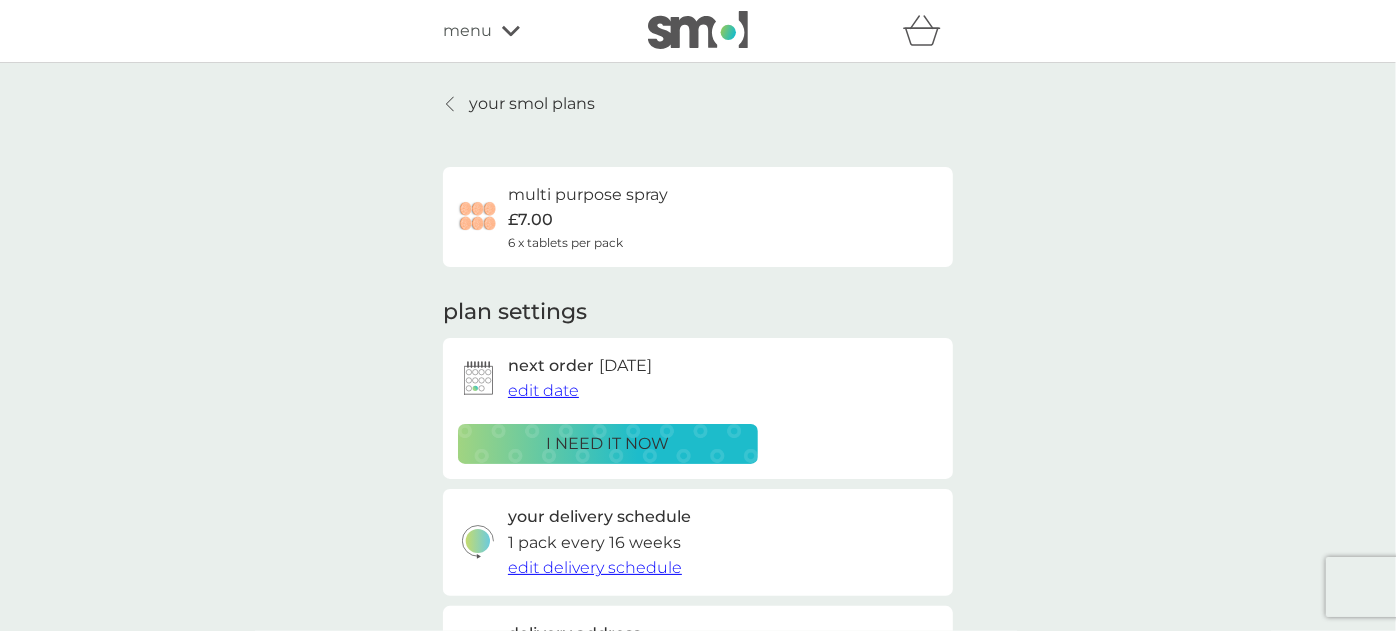 click on "menu" at bounding box center (467, 31) 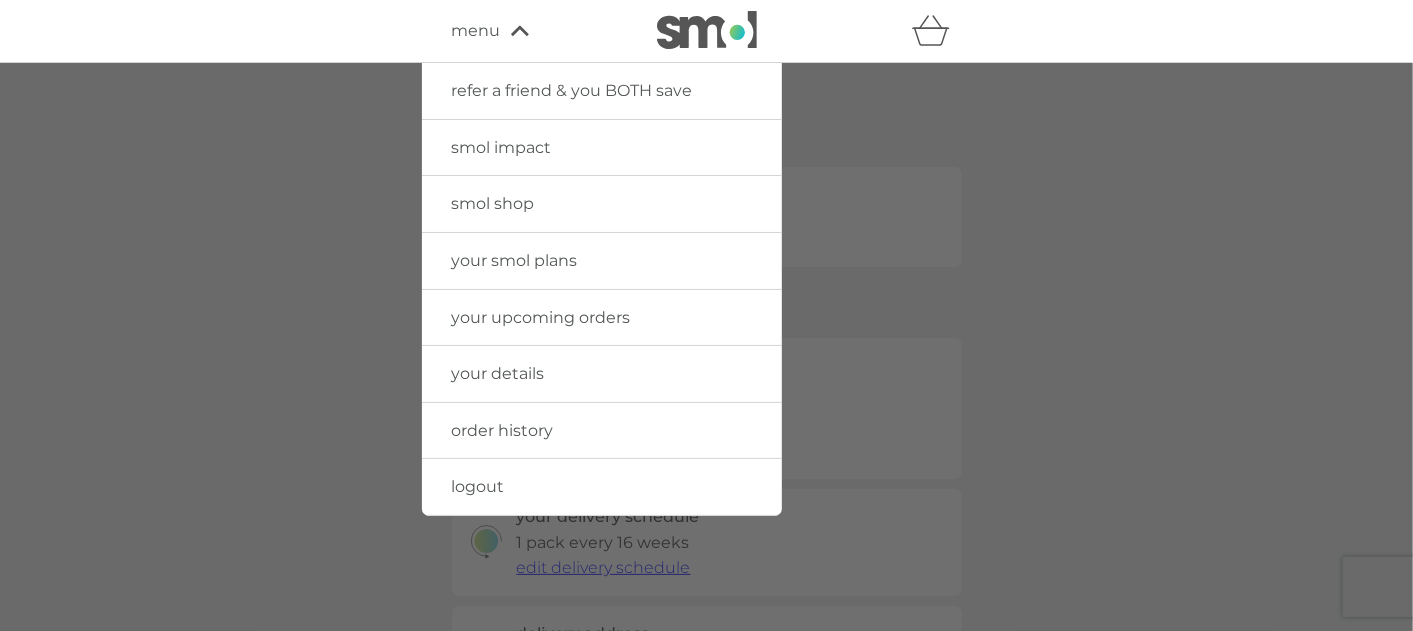 click on "smol shop" at bounding box center [493, 203] 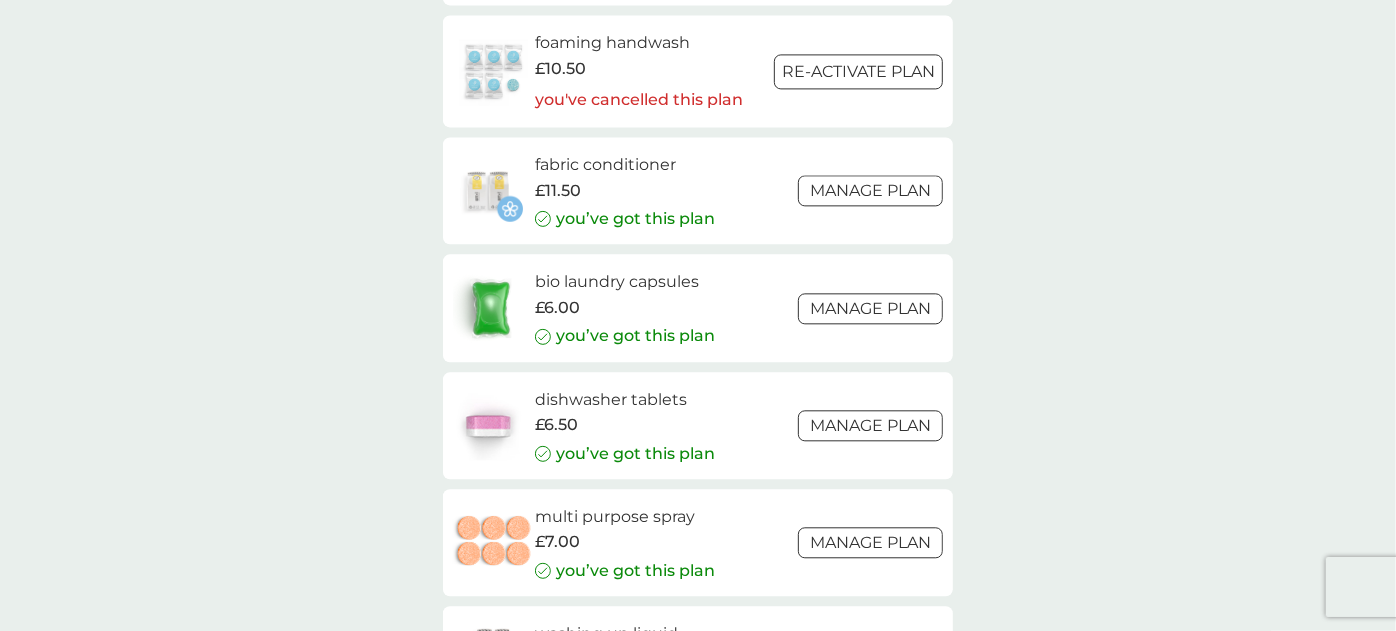 scroll, scrollTop: 3000, scrollLeft: 0, axis: vertical 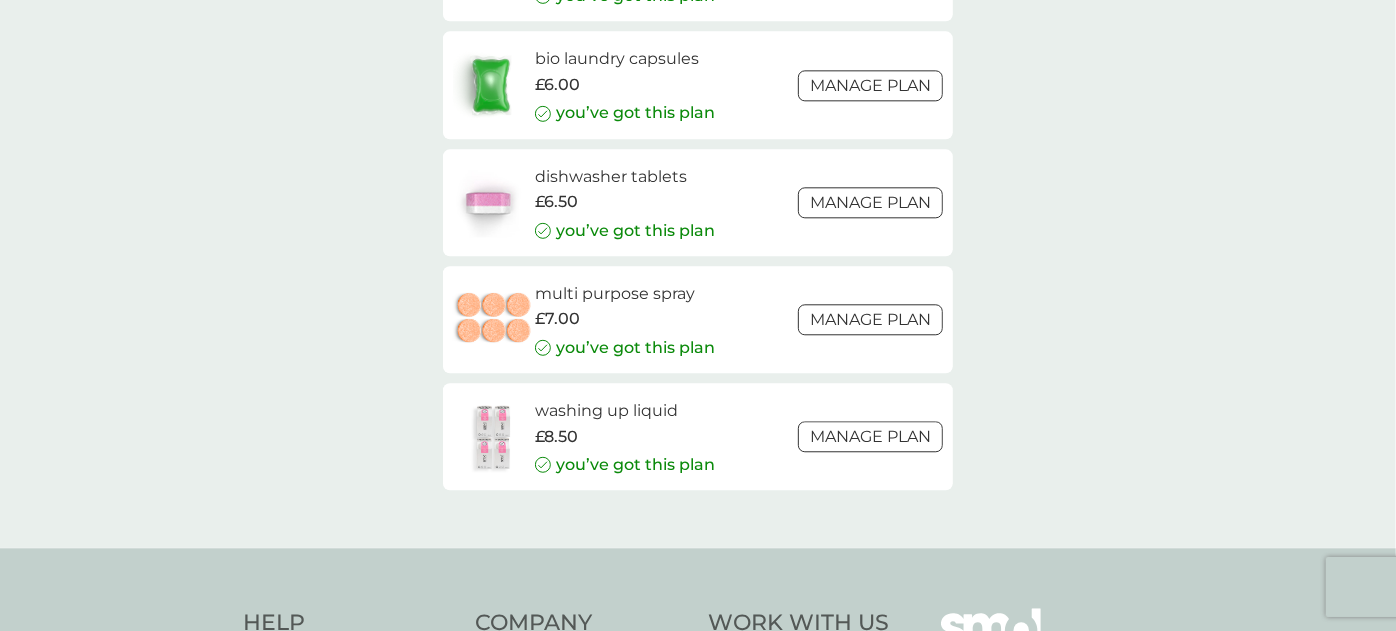 click on "multi purpose spray" at bounding box center (625, 294) 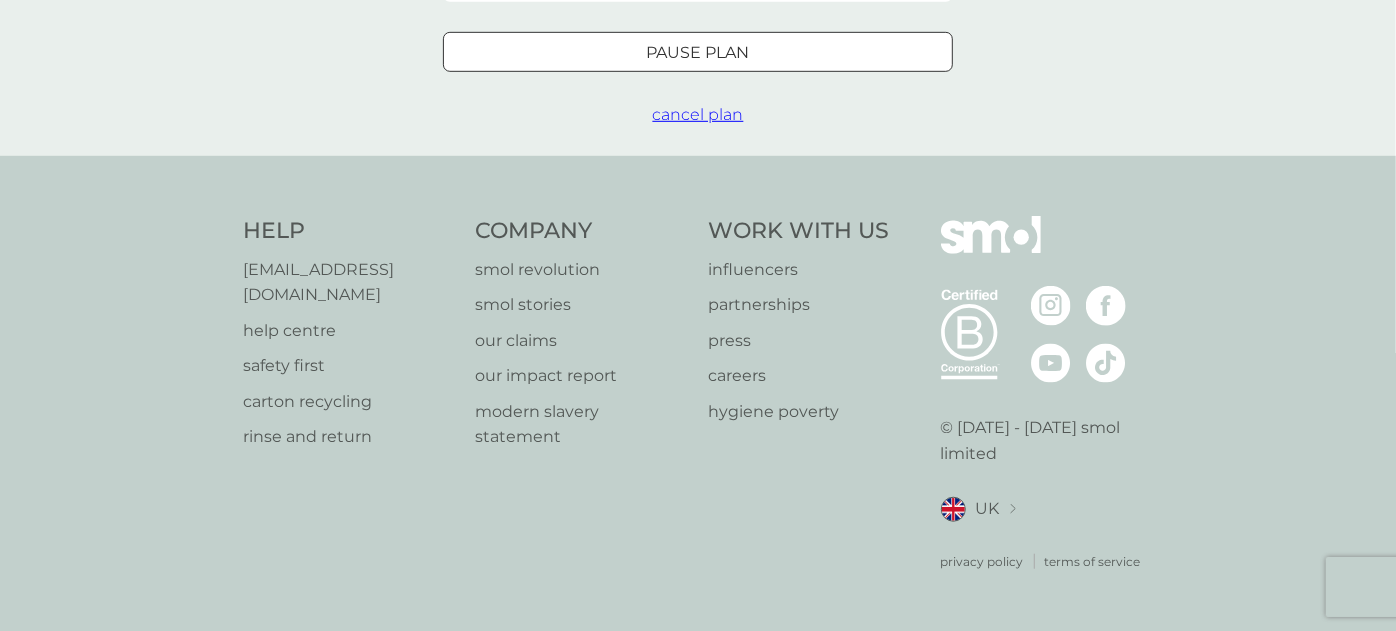 scroll, scrollTop: 0, scrollLeft: 0, axis: both 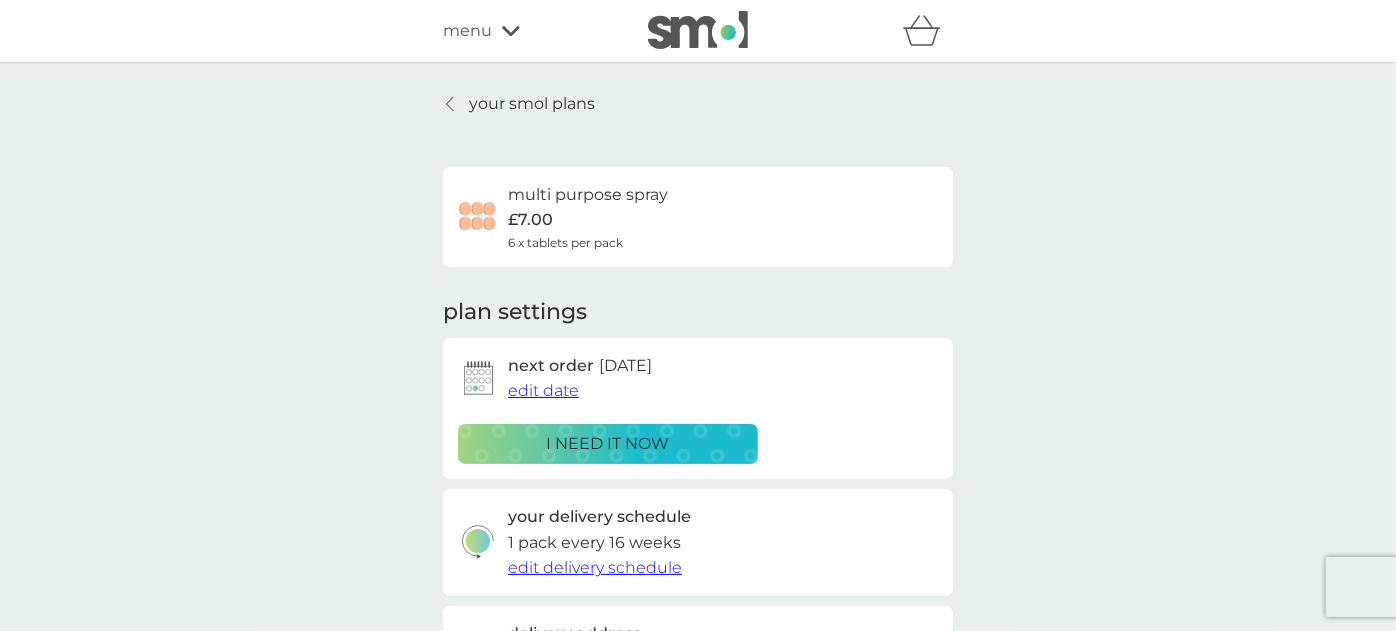 click on "multi purpose spray" at bounding box center [588, 195] 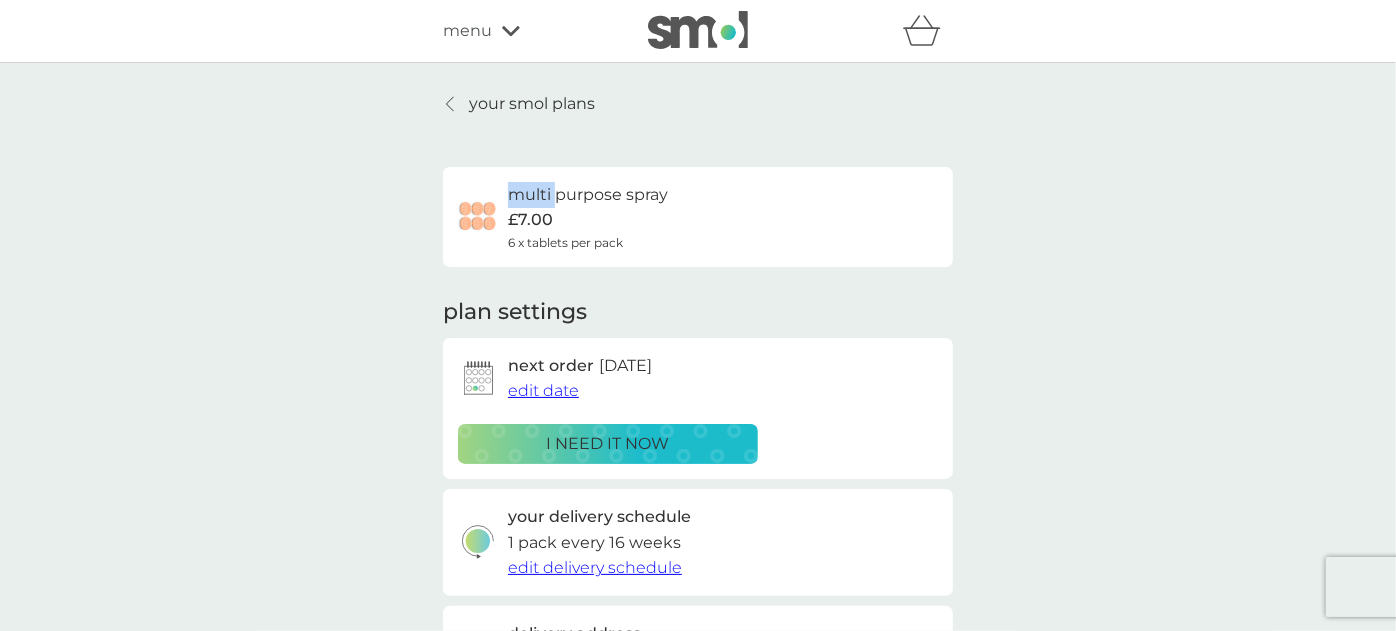 click on "multi purpose spray" at bounding box center (588, 195) 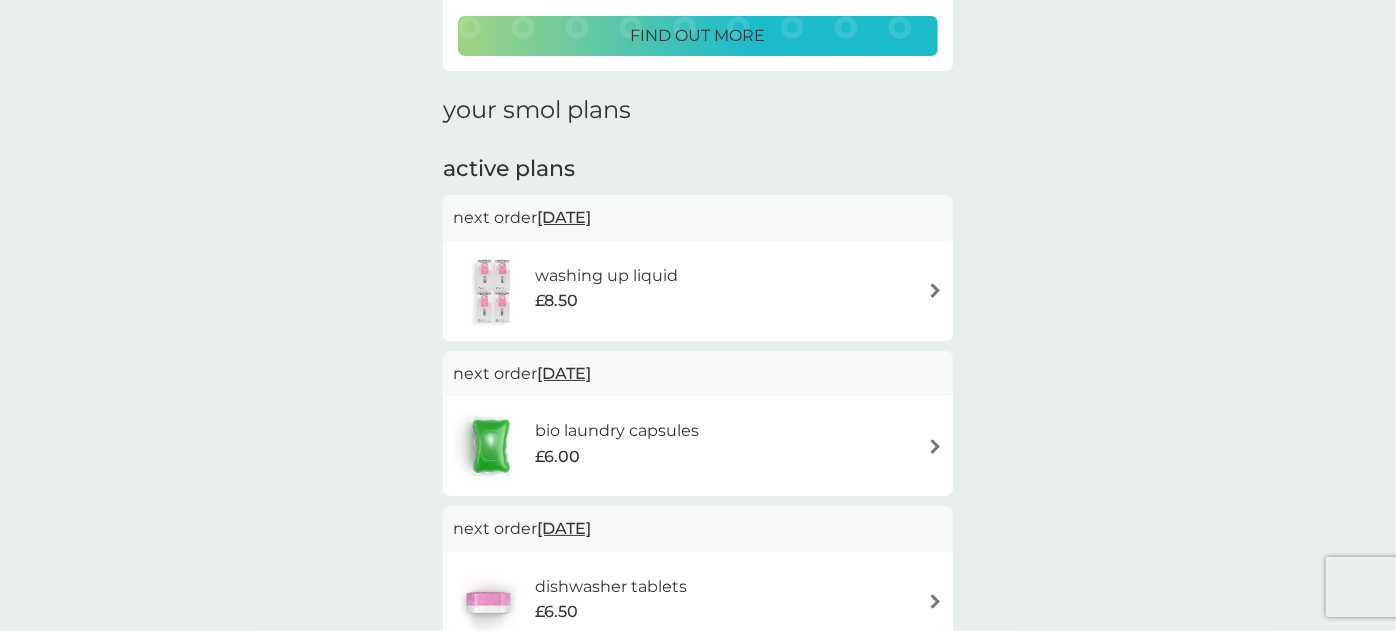 scroll, scrollTop: 444, scrollLeft: 0, axis: vertical 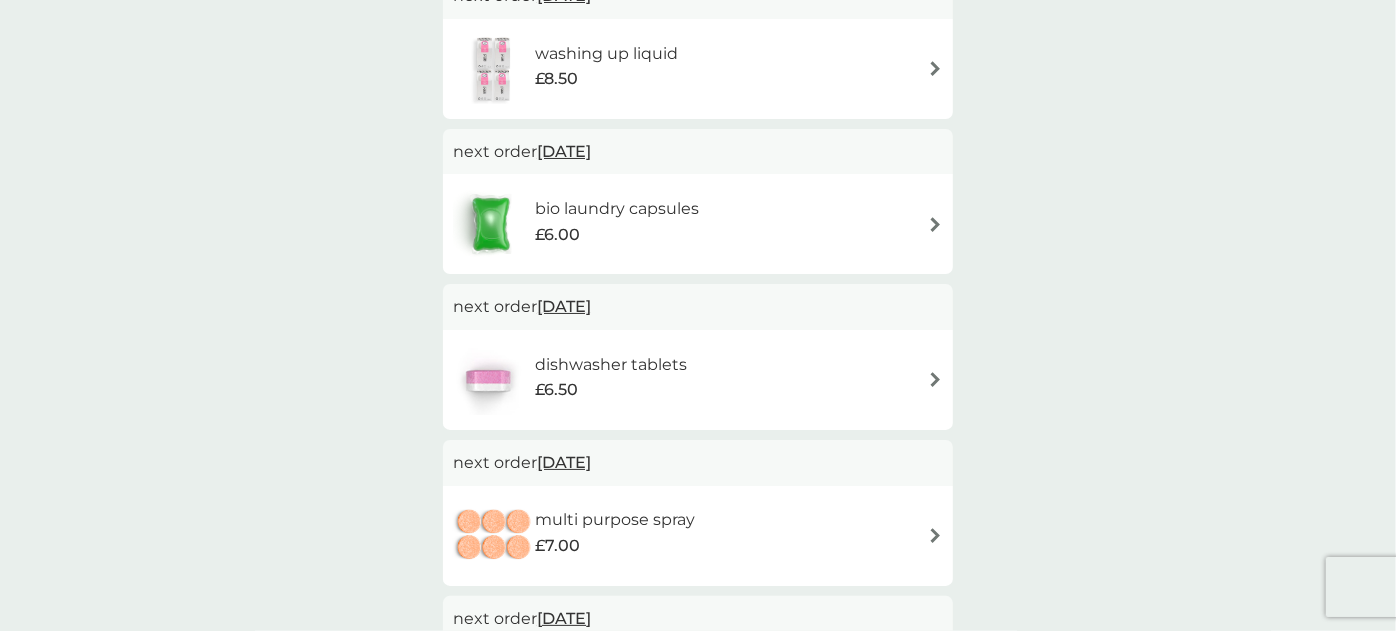 click at bounding box center (494, 536) 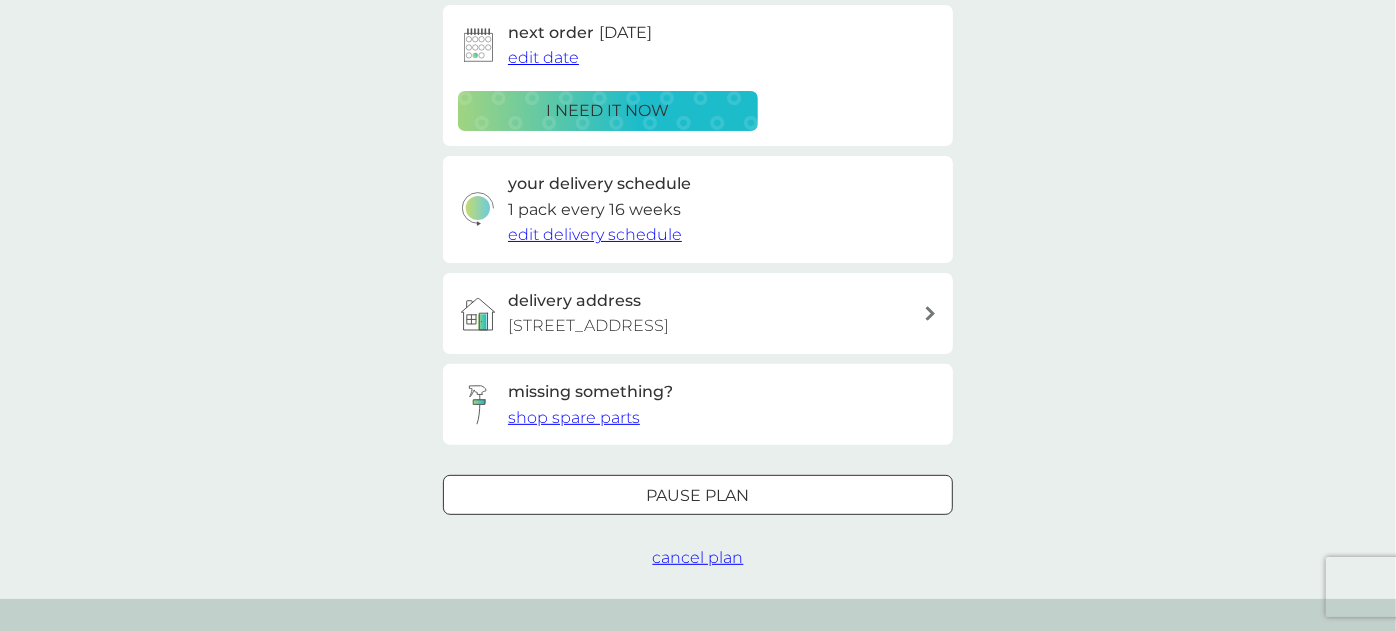 scroll, scrollTop: 222, scrollLeft: 0, axis: vertical 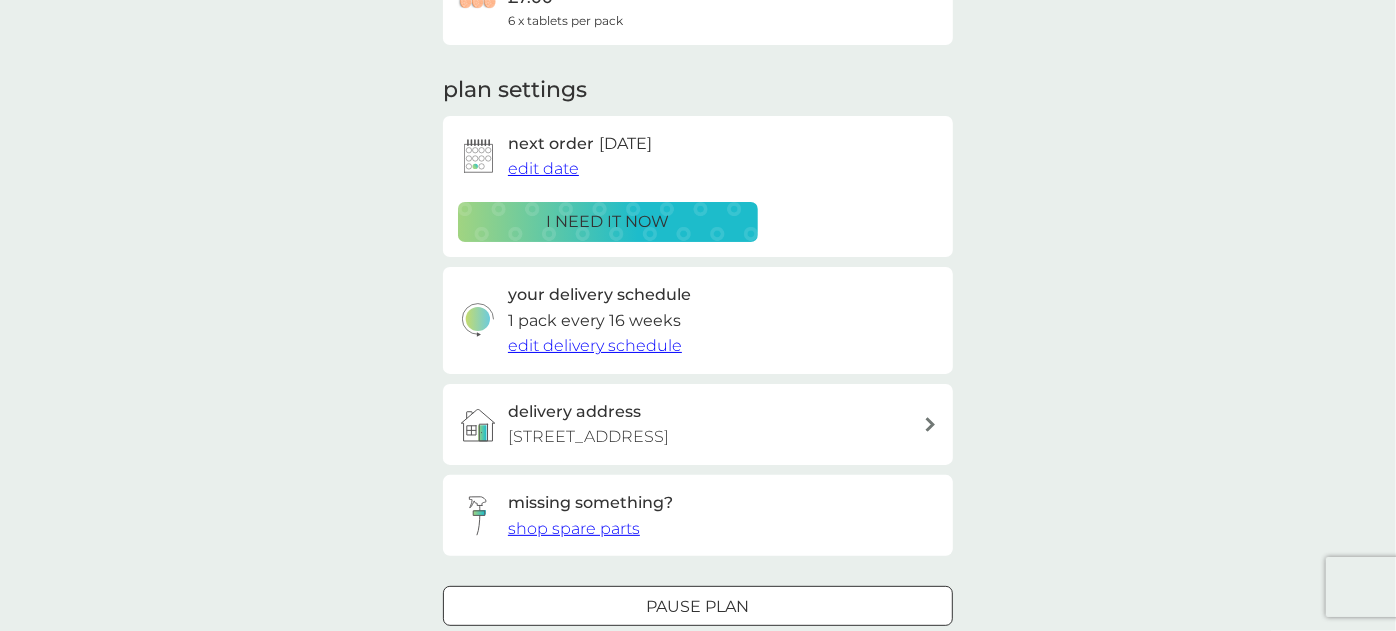 click on "shop spare parts" at bounding box center (574, 528) 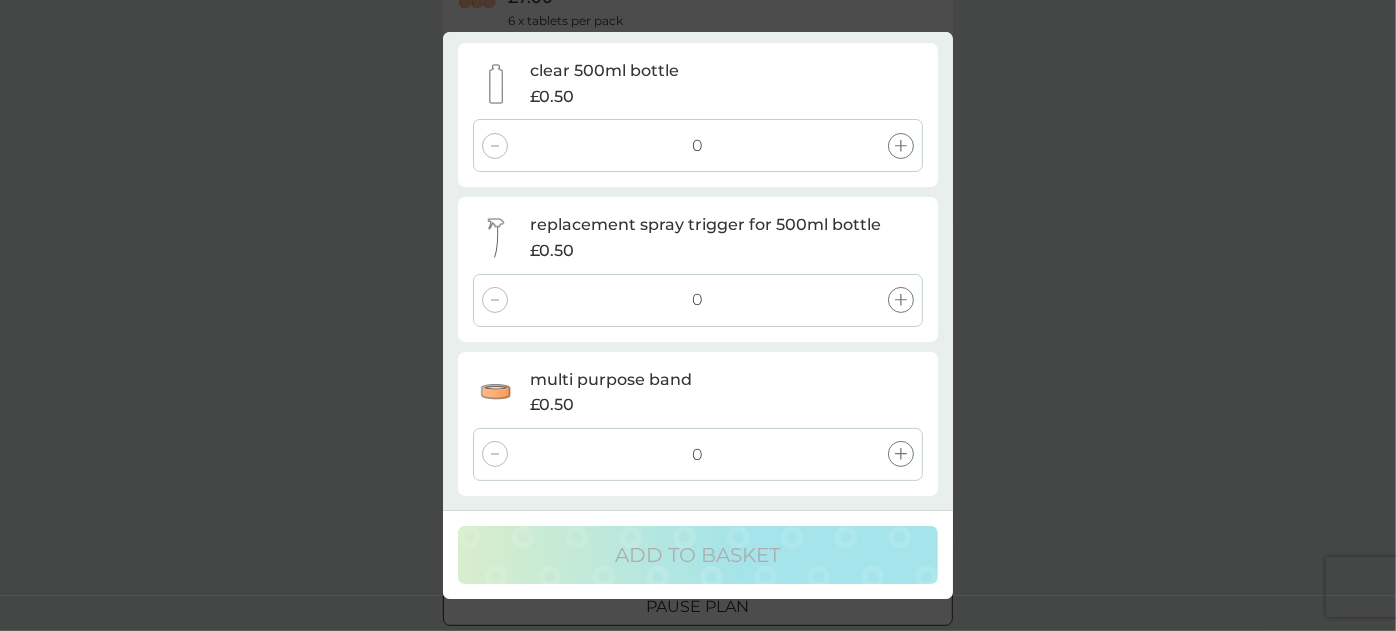 scroll, scrollTop: 0, scrollLeft: 0, axis: both 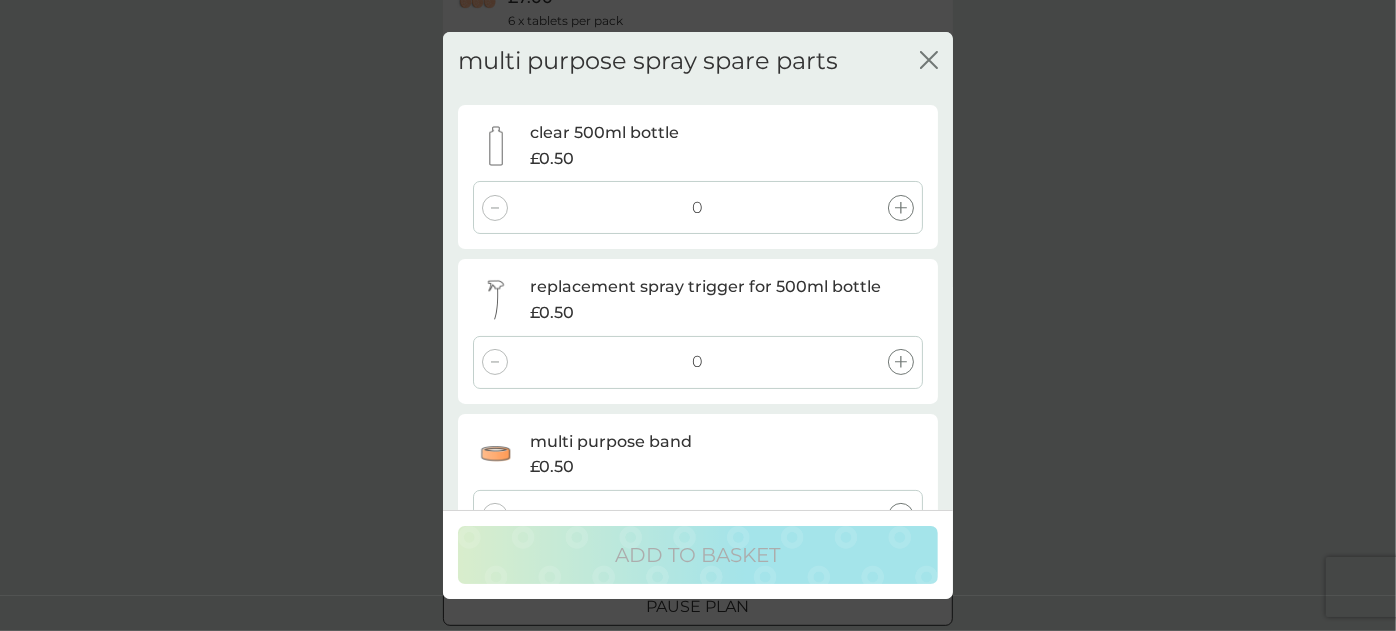 click 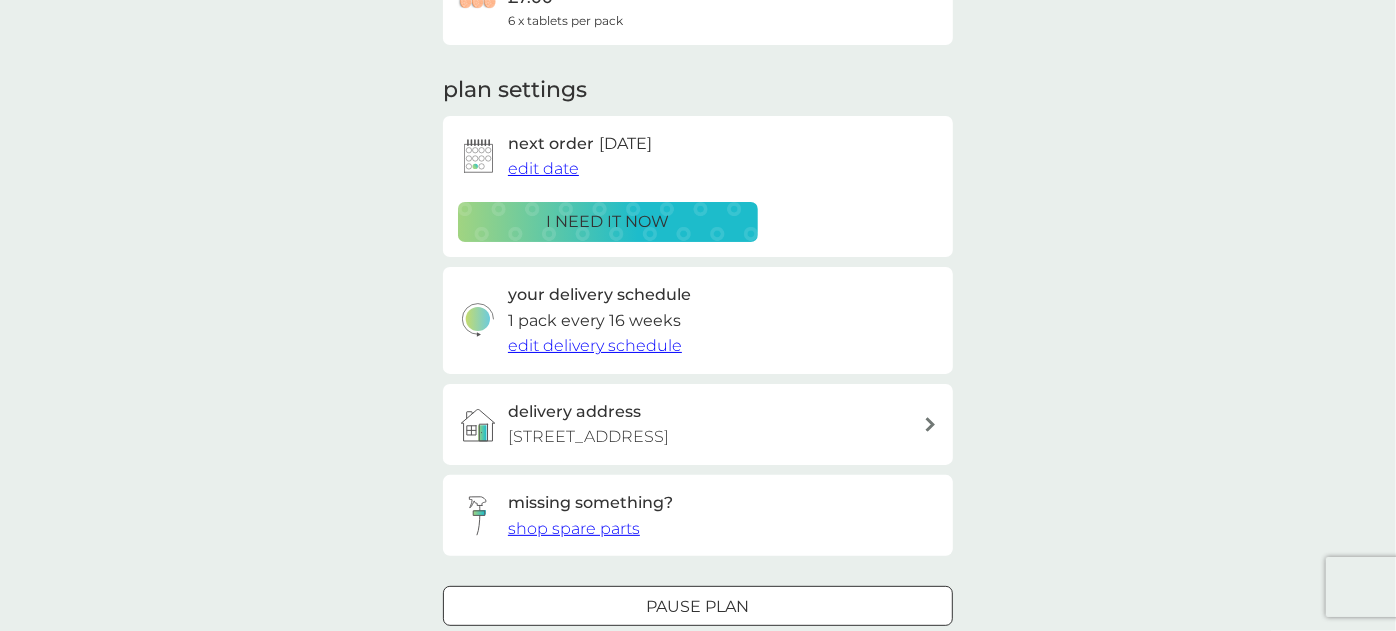scroll, scrollTop: 0, scrollLeft: 0, axis: both 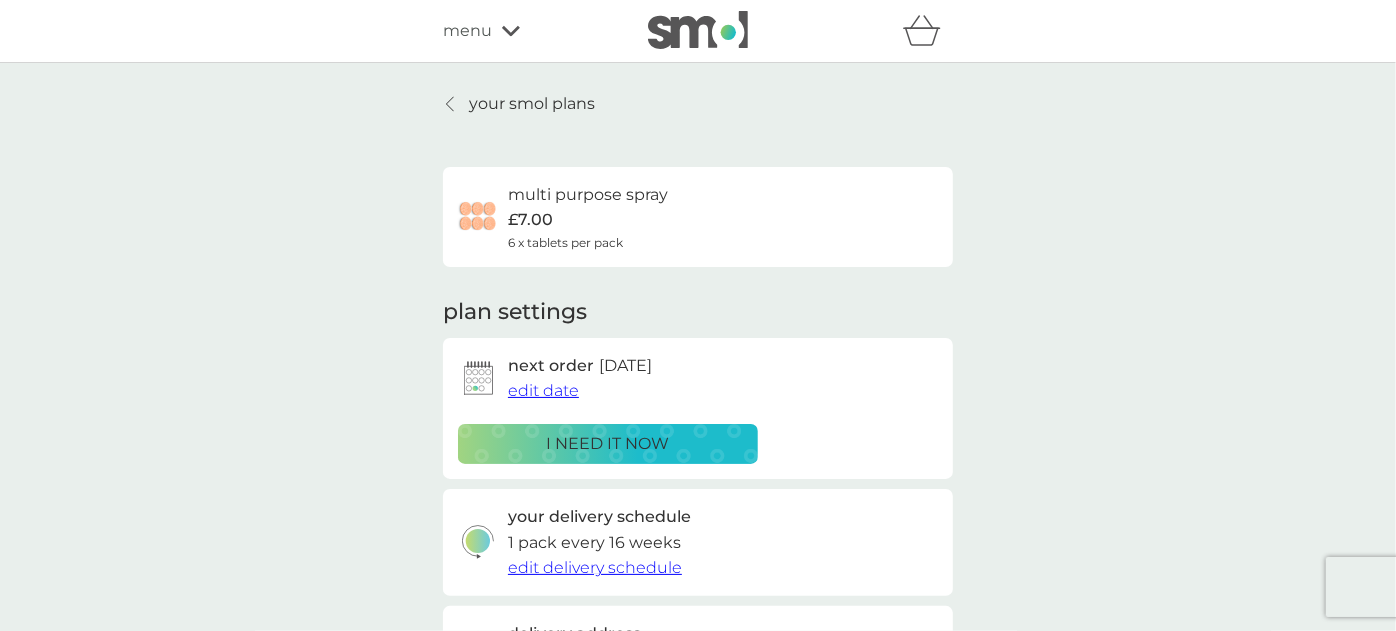 click on "your smol plans" at bounding box center [519, 104] 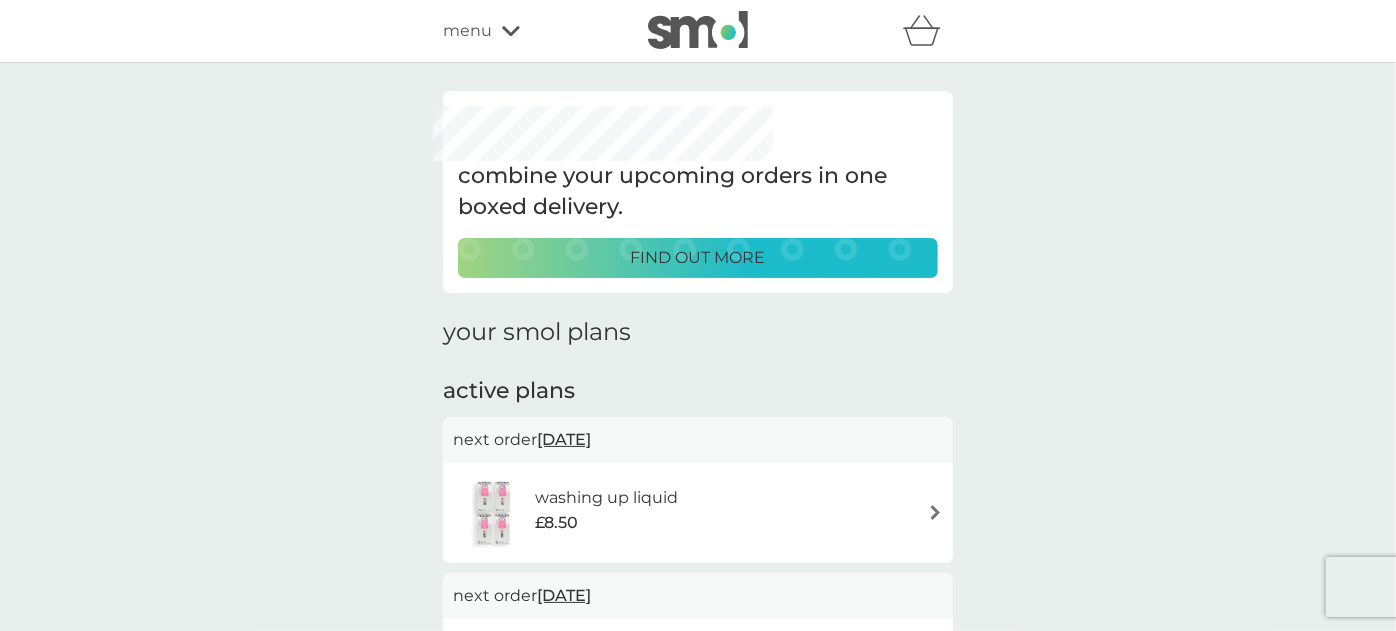 click on "menu" at bounding box center [467, 31] 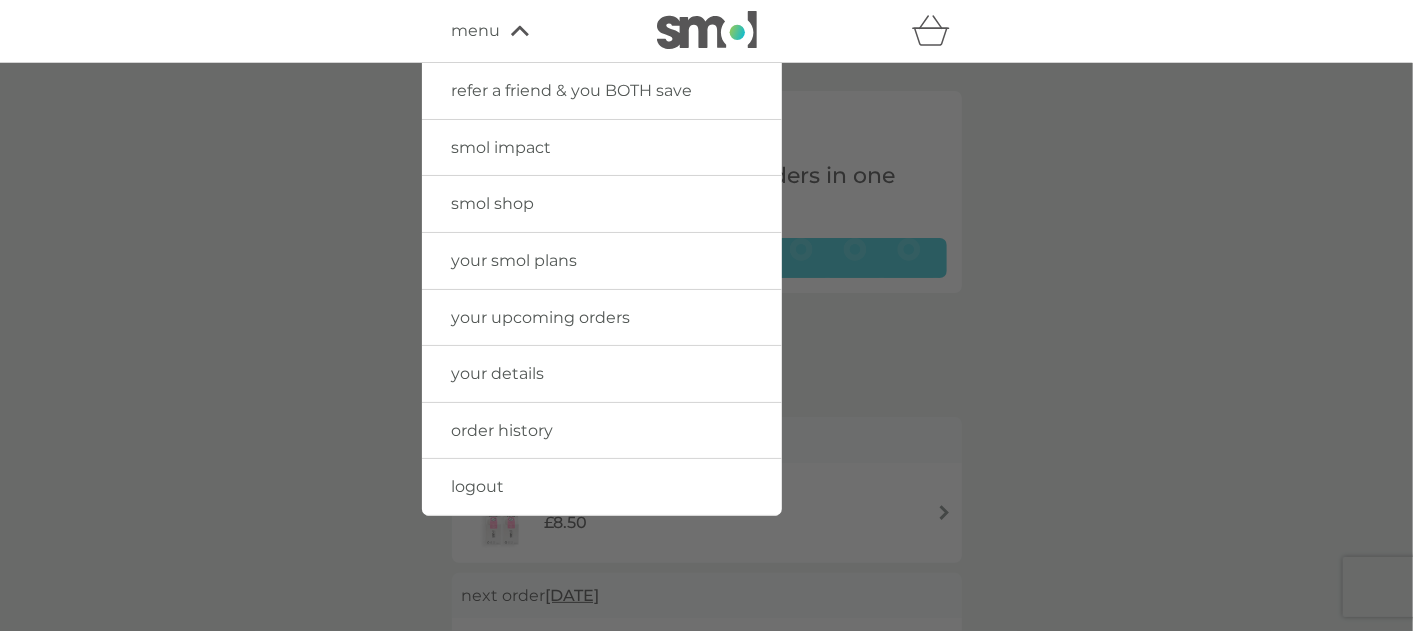 click on "smol shop" at bounding box center [493, 203] 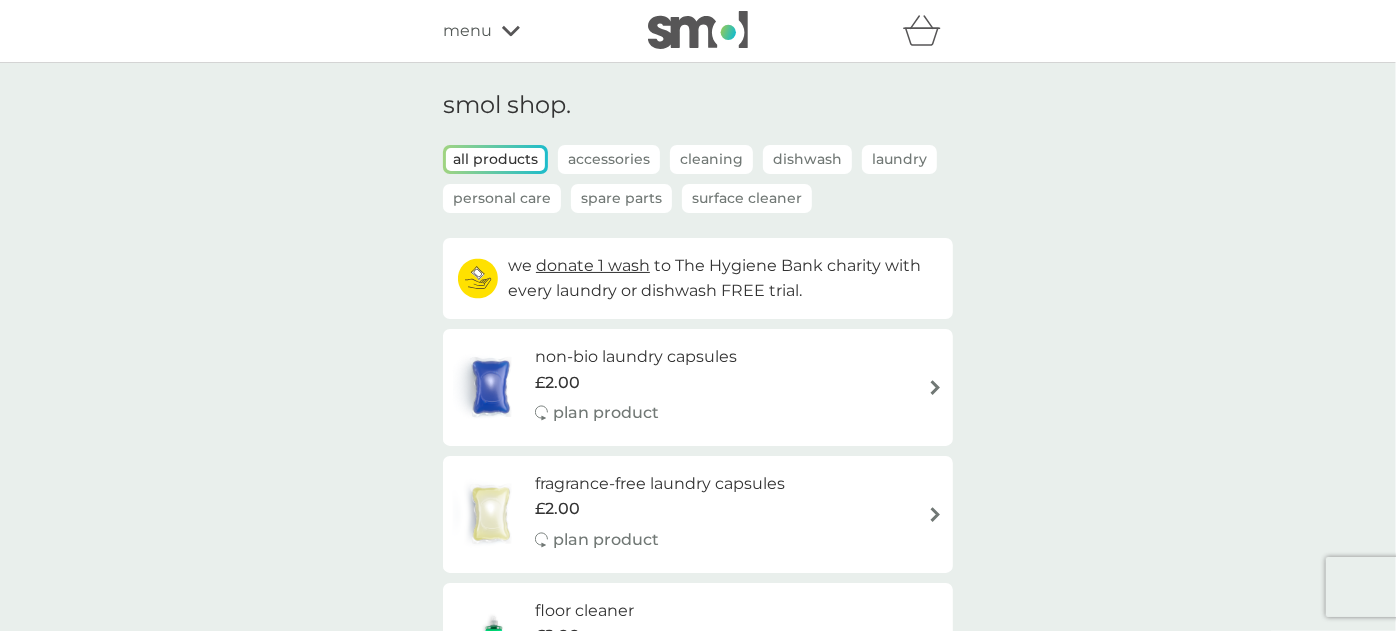 click on "Cleaning" at bounding box center (711, 159) 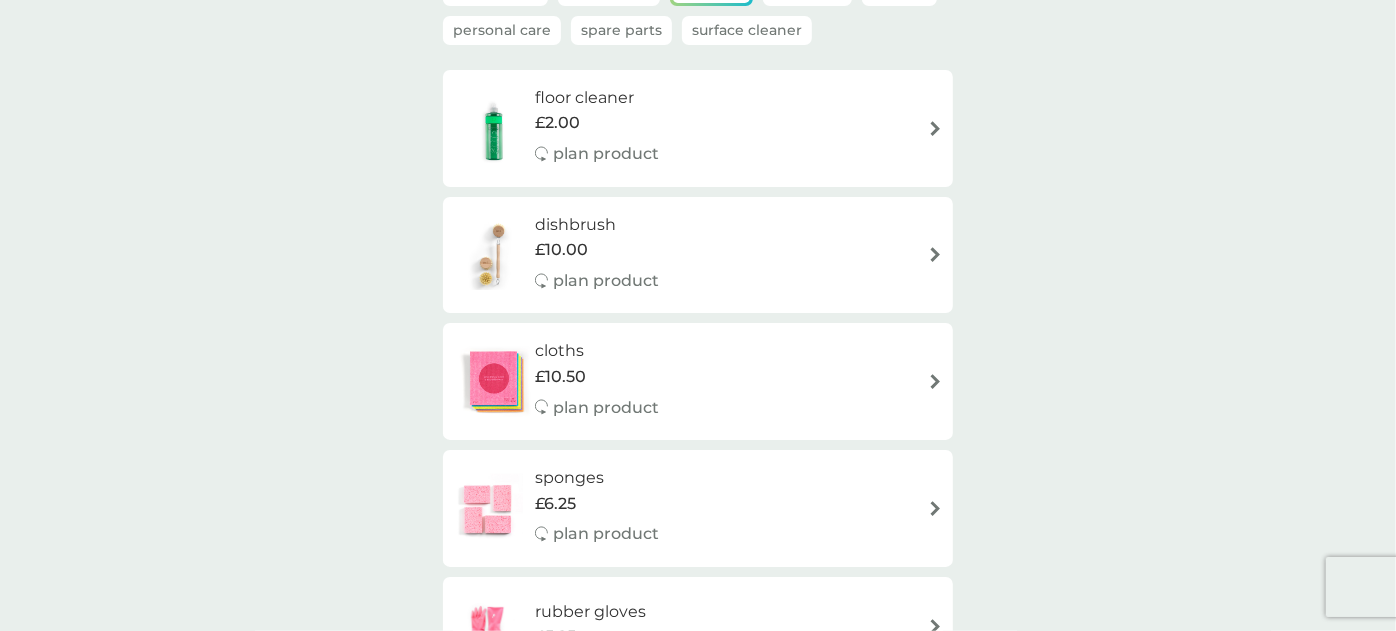 scroll, scrollTop: 0, scrollLeft: 0, axis: both 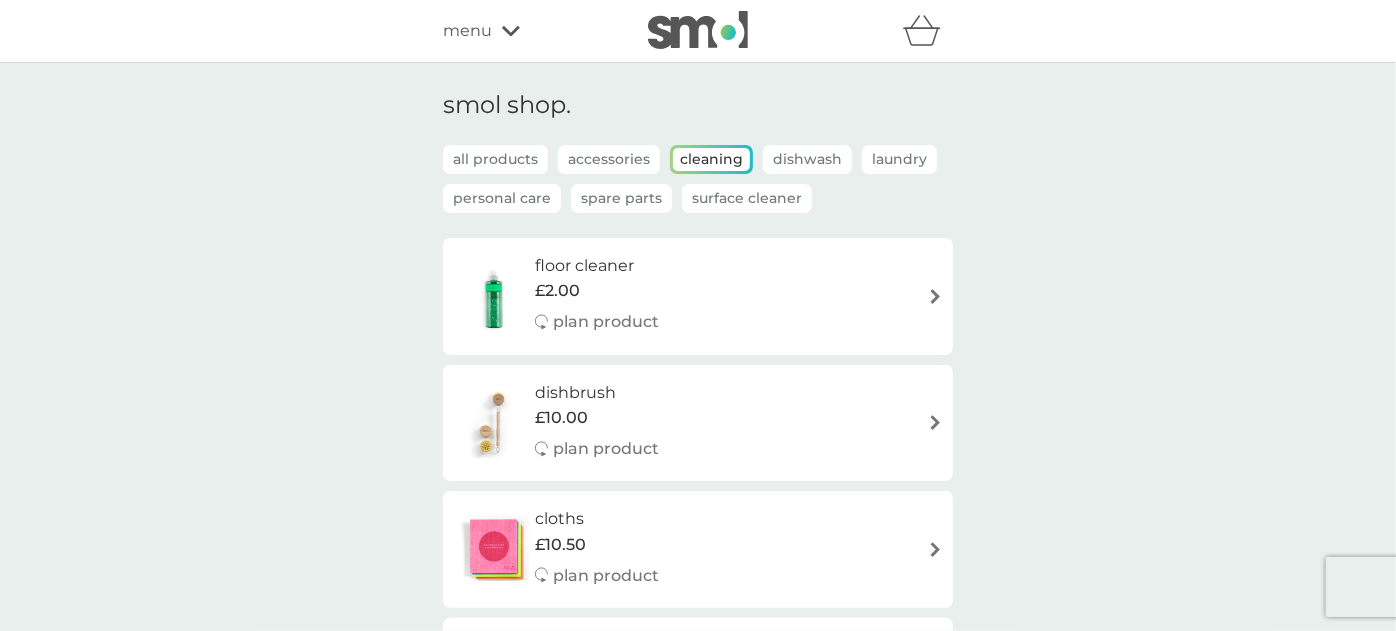 click on "Surface Cleaner" at bounding box center [747, 198] 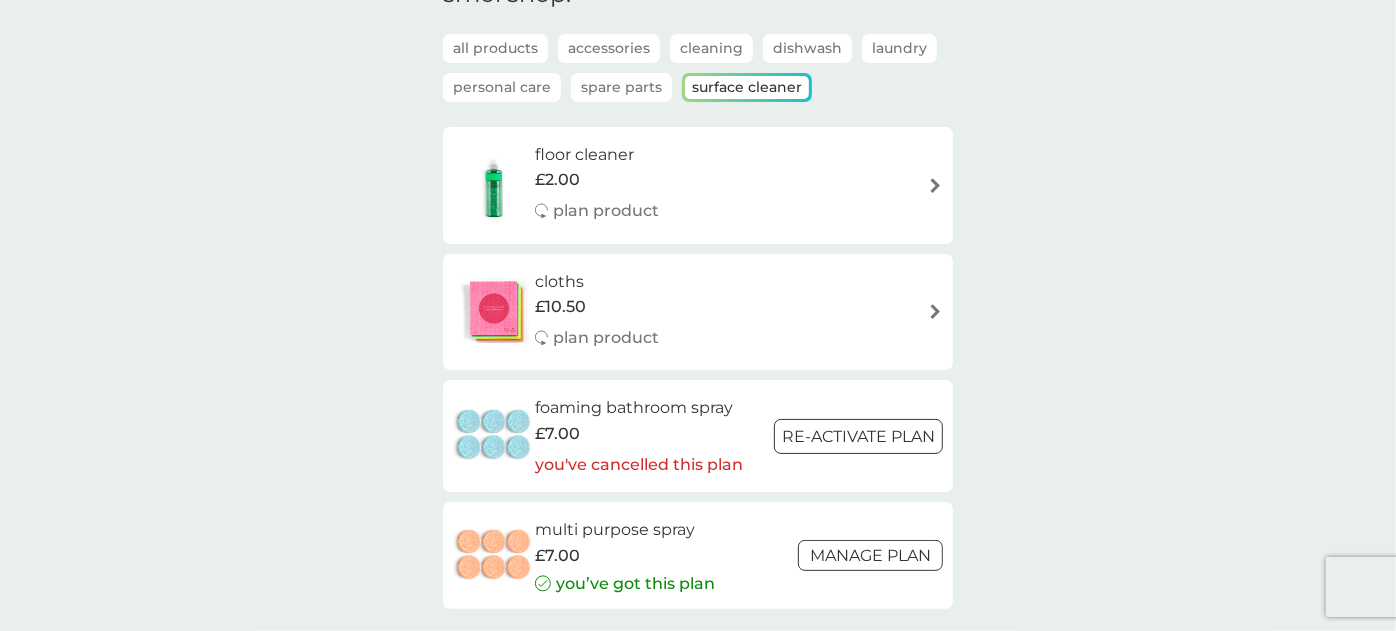 scroll, scrollTop: 222, scrollLeft: 0, axis: vertical 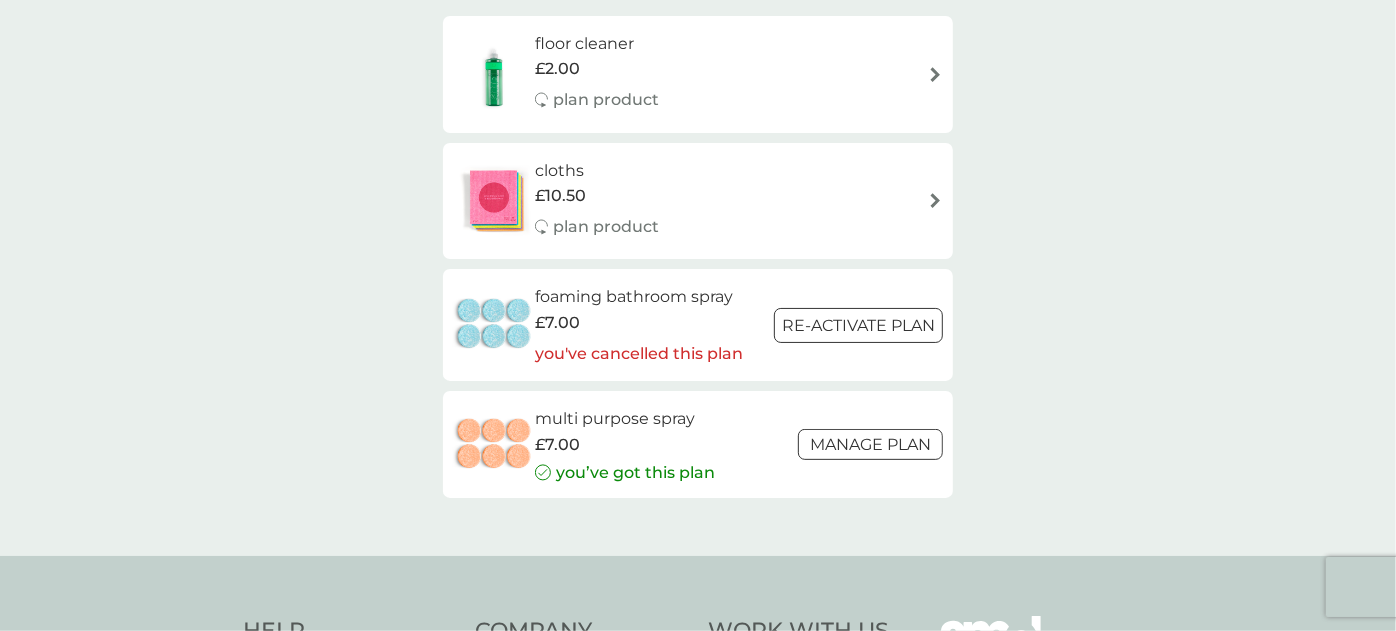 drag, startPoint x: 485, startPoint y: 428, endPoint x: 462, endPoint y: 457, distance: 37.01351 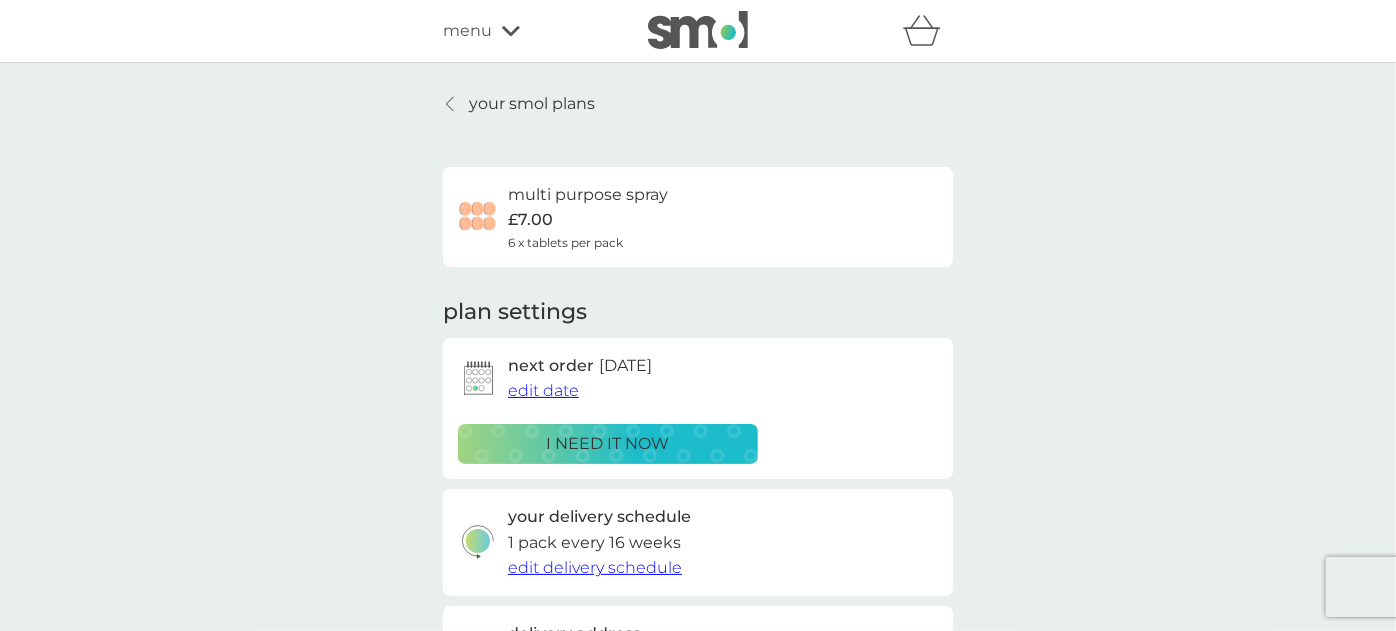 click on "multi purpose spray £7.00 6 x tablets per pack" at bounding box center [563, 217] 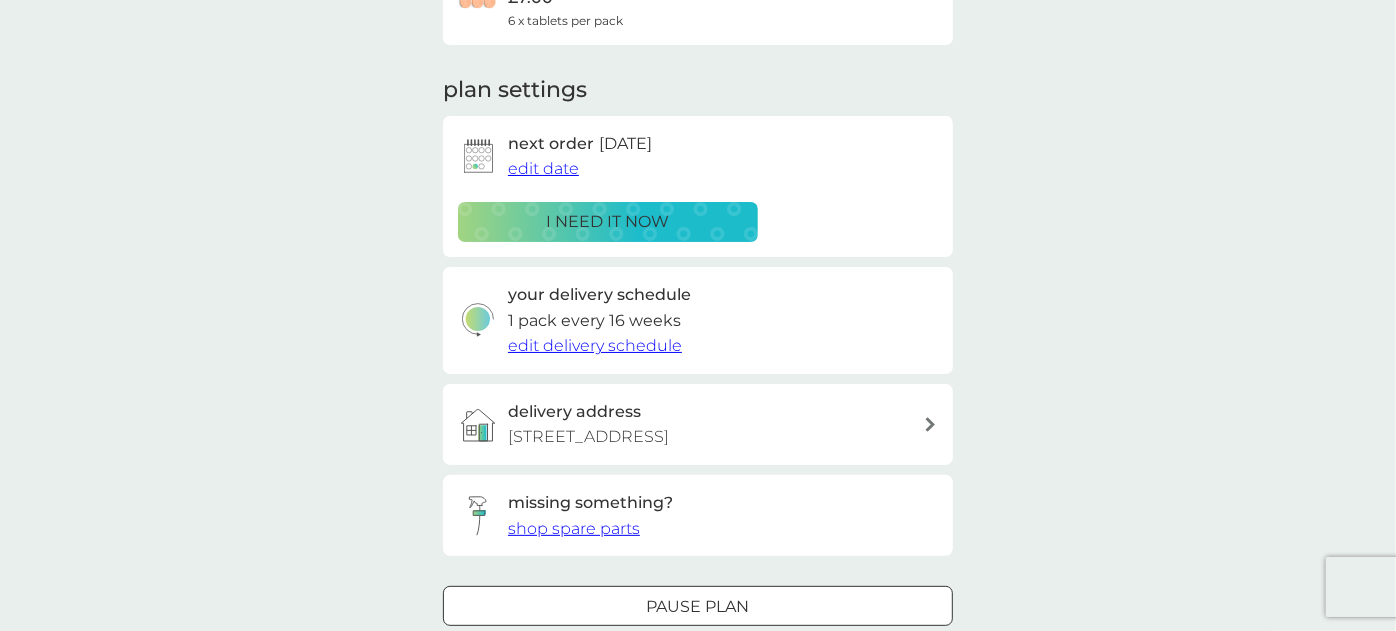 scroll, scrollTop: 0, scrollLeft: 0, axis: both 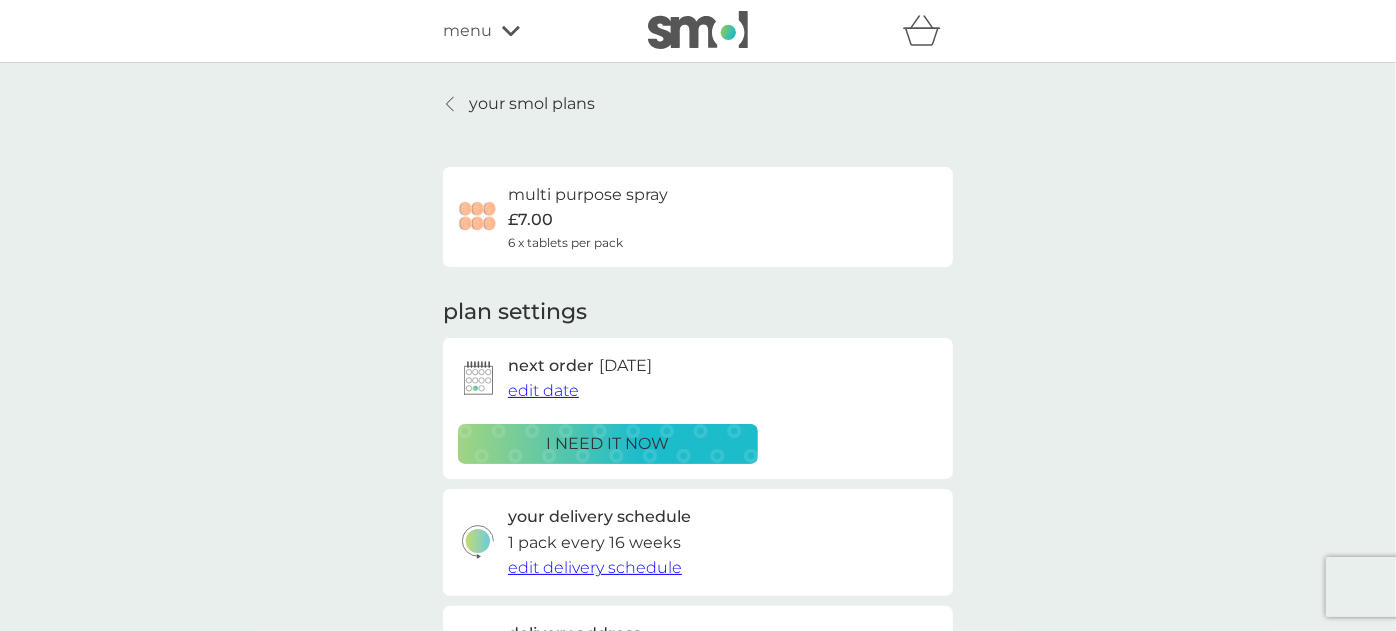 click on "multi purpose spray" at bounding box center (588, 195) 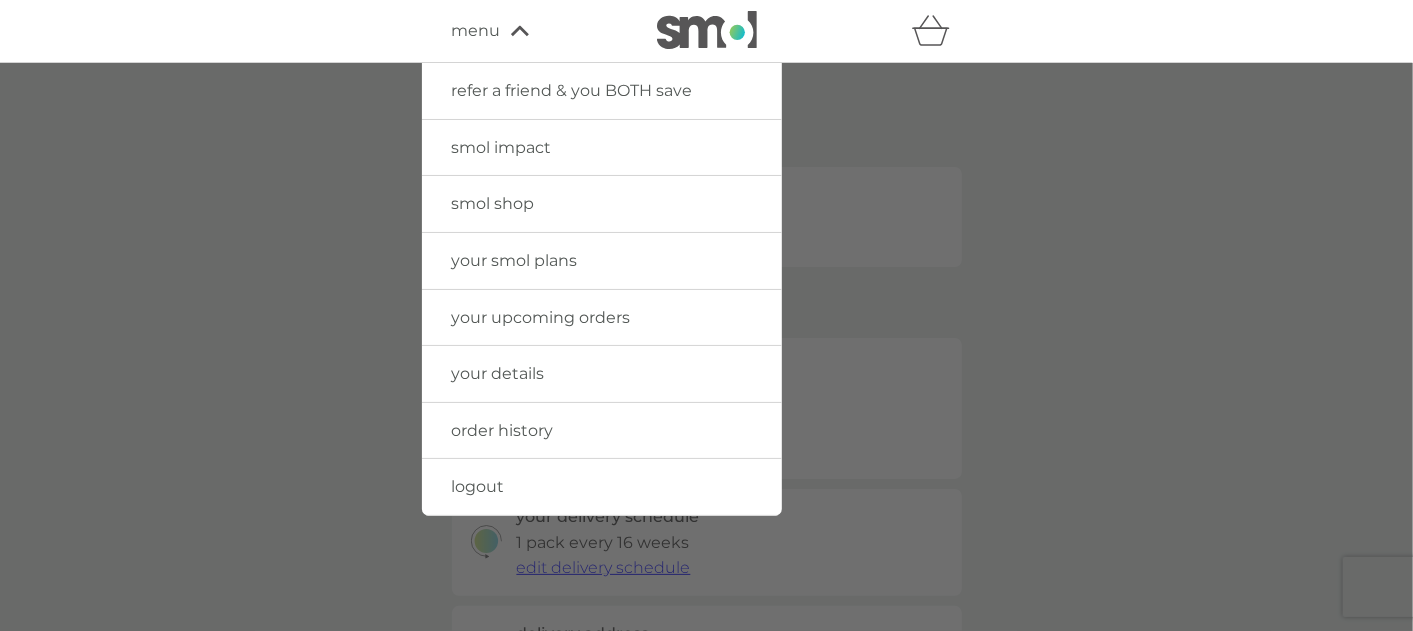 click on "smol shop" at bounding box center [493, 203] 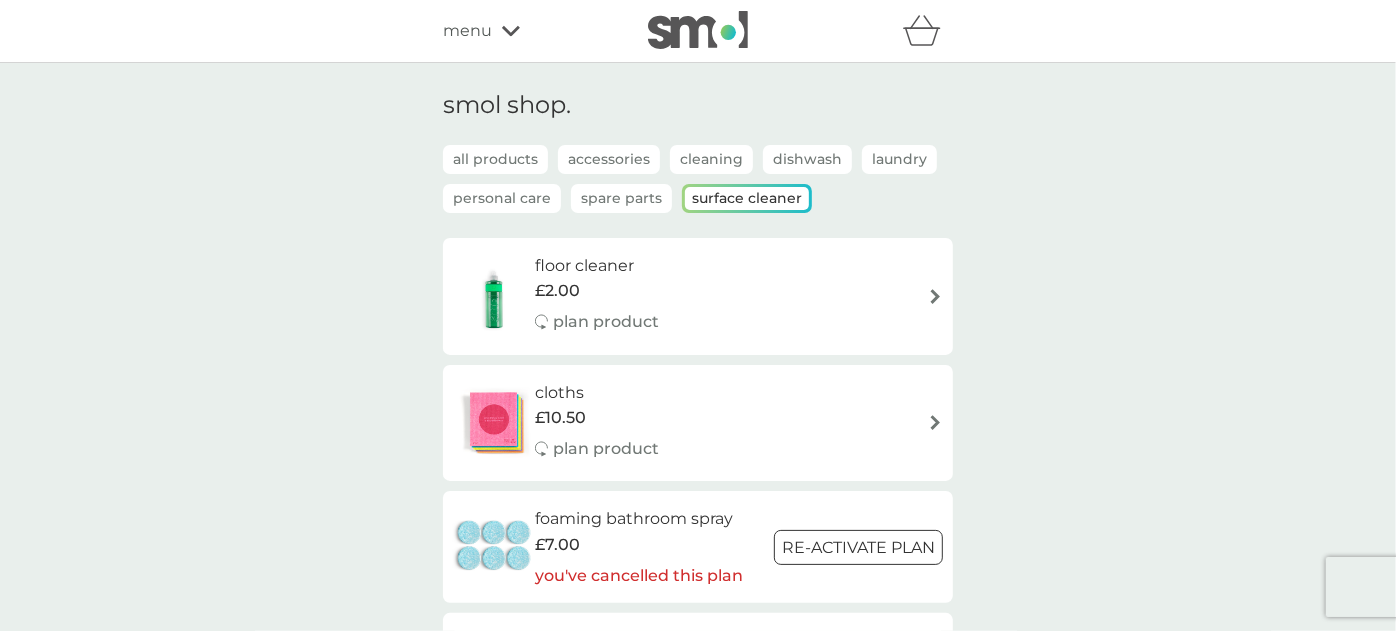 click on "foaming bathroom spray" at bounding box center (639, 519) 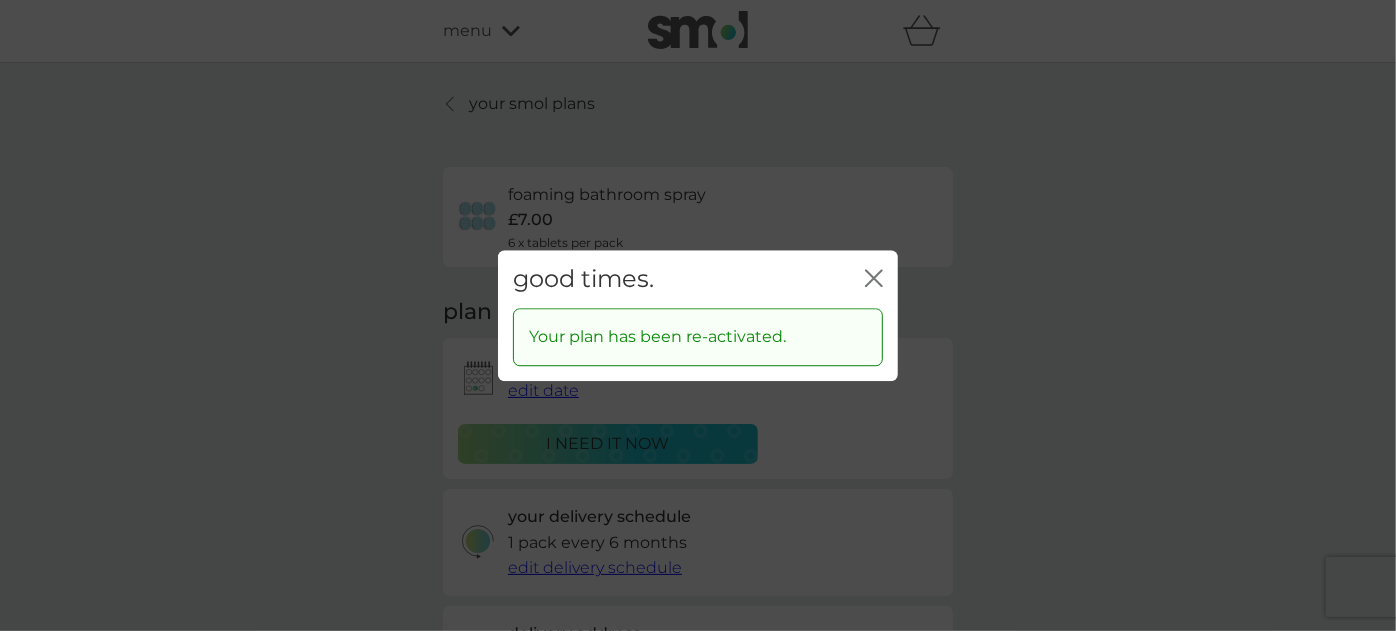 click on "close" 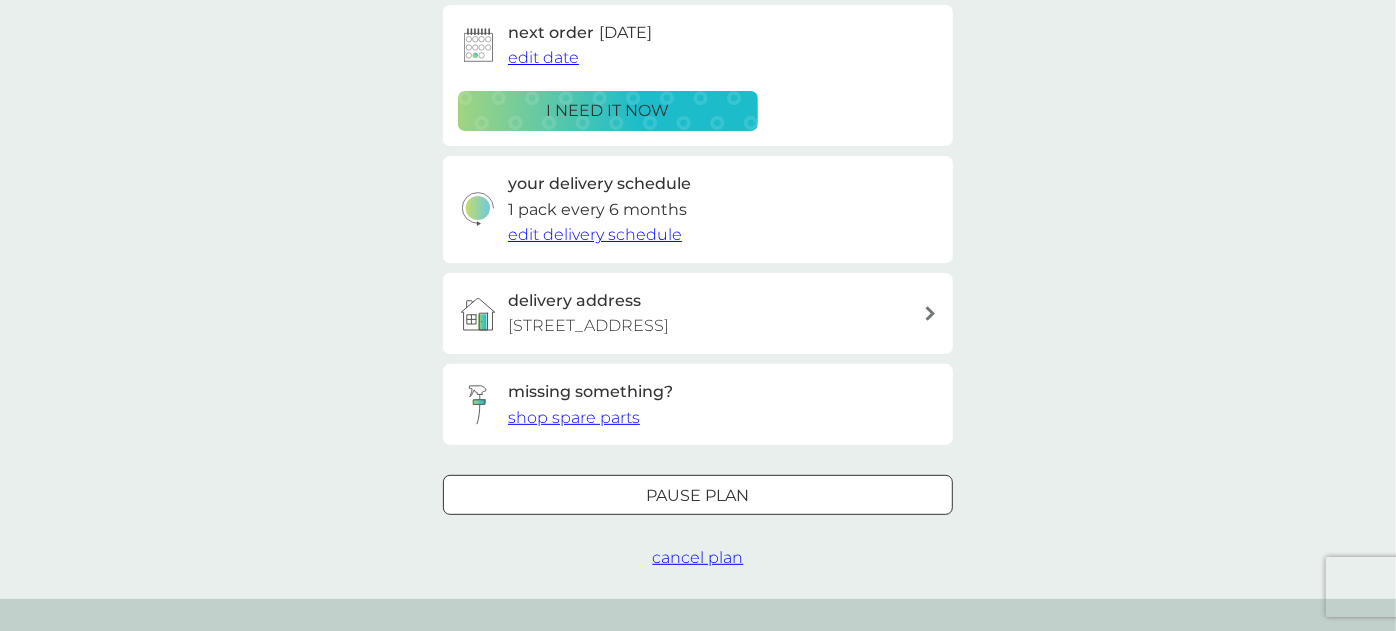scroll, scrollTop: 444, scrollLeft: 0, axis: vertical 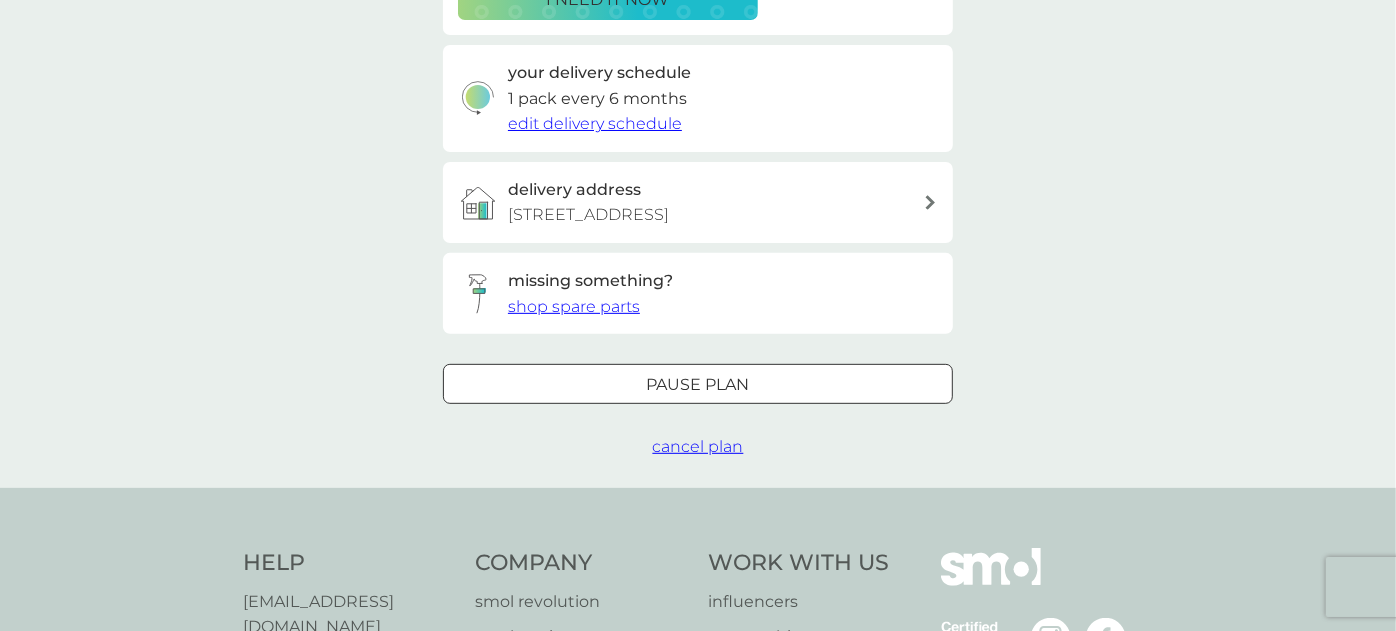 click on "cancel plan" at bounding box center (698, 446) 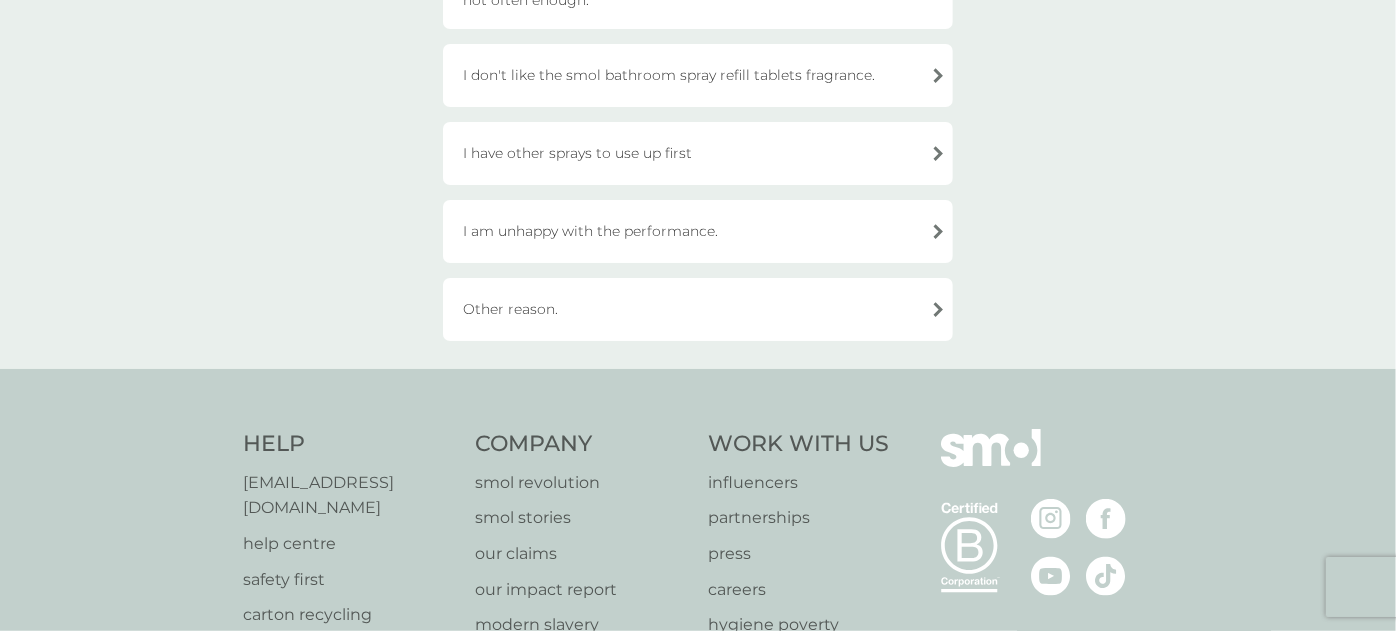 scroll, scrollTop: 0, scrollLeft: 0, axis: both 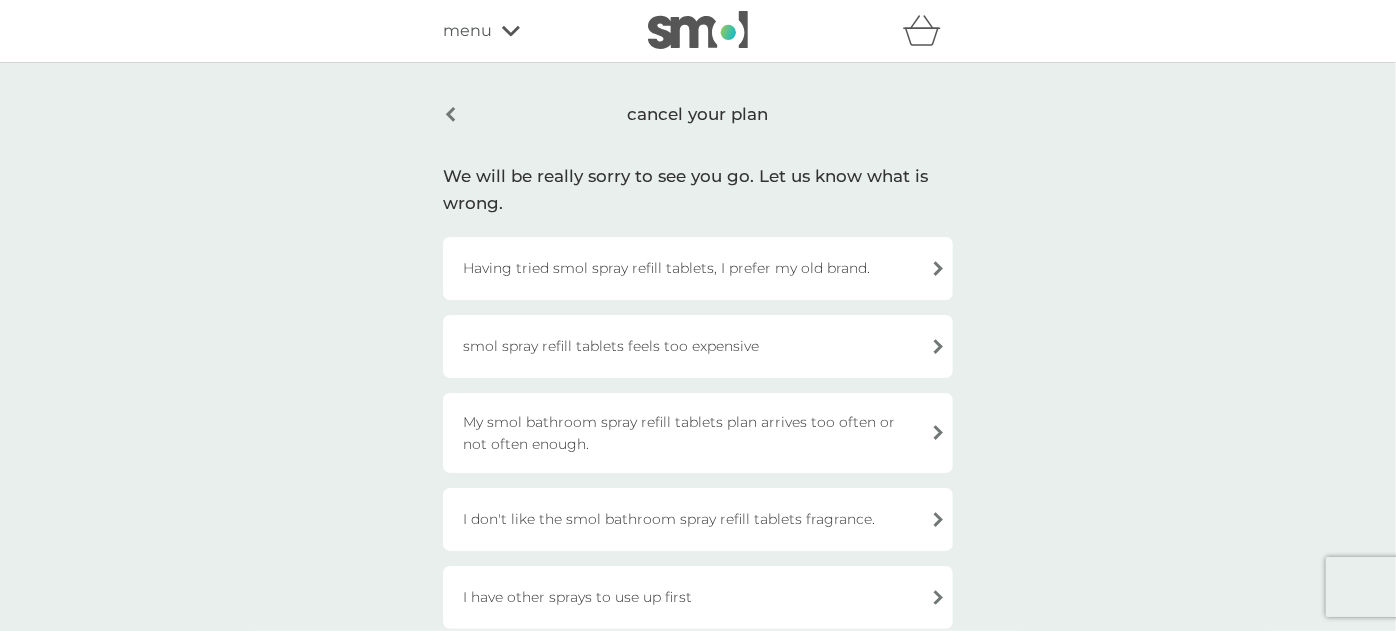 click on "Having tried smol spray refill tablets, I prefer my old brand." at bounding box center [698, 268] 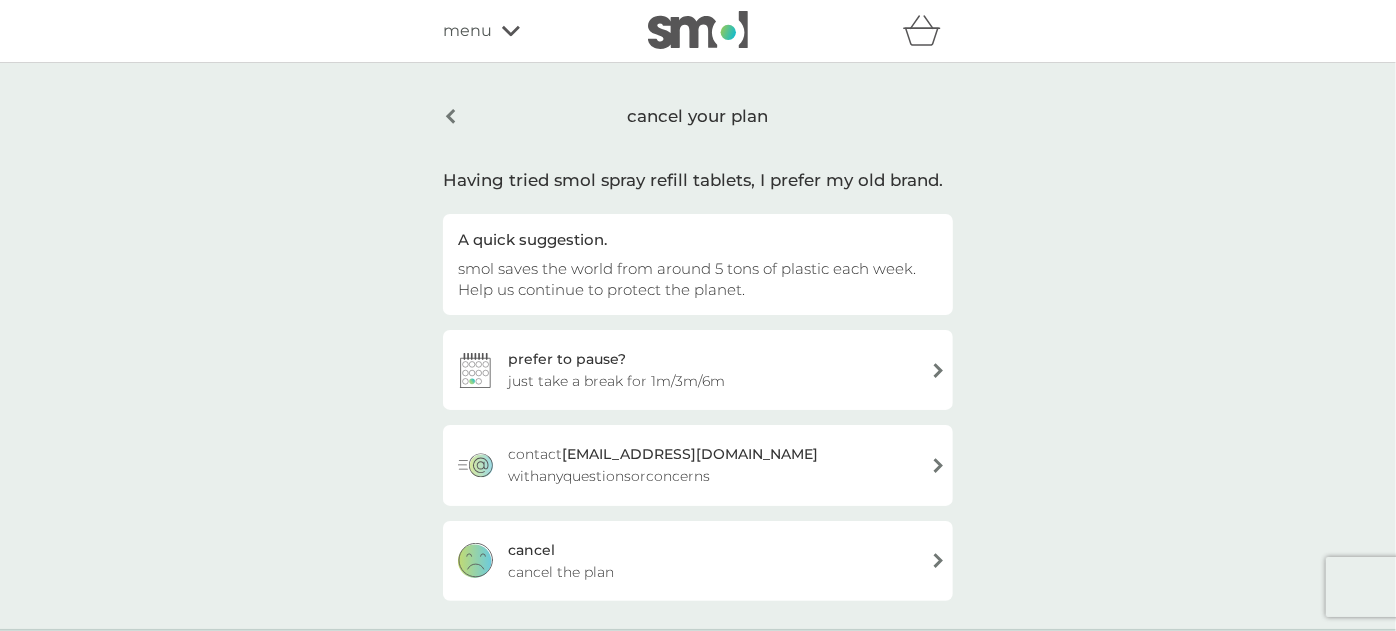 scroll, scrollTop: 333, scrollLeft: 0, axis: vertical 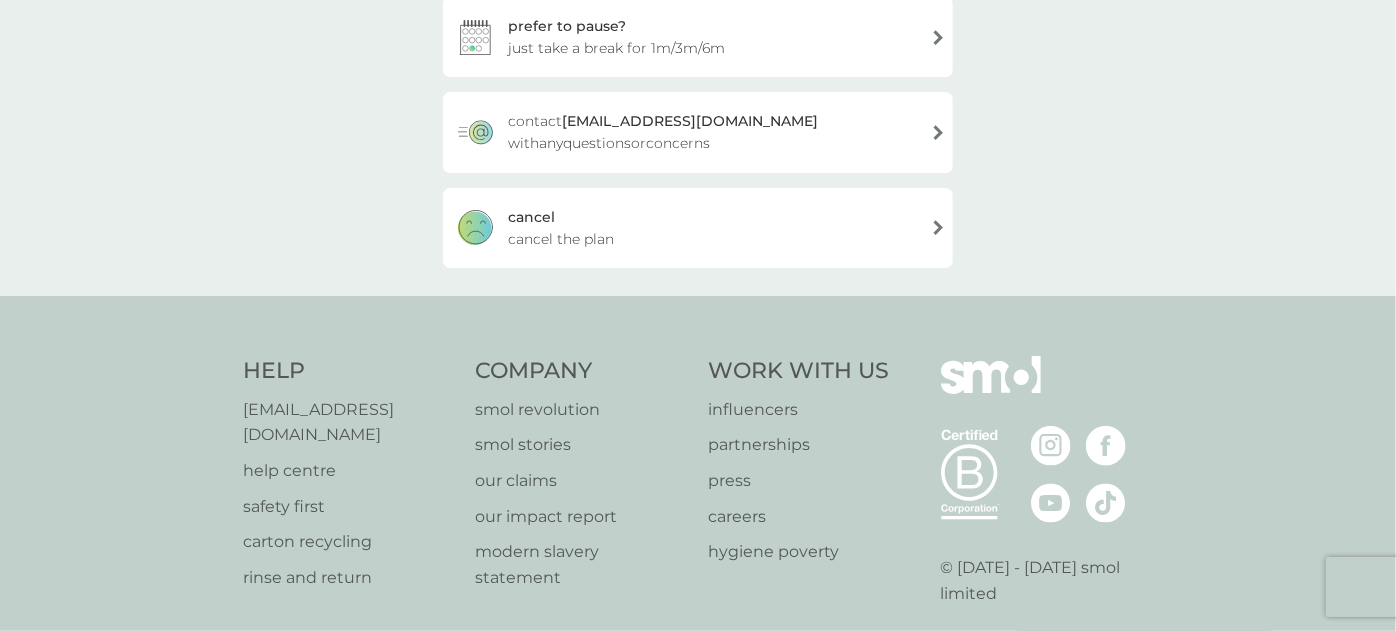 click on "cancel the plan" at bounding box center (561, 239) 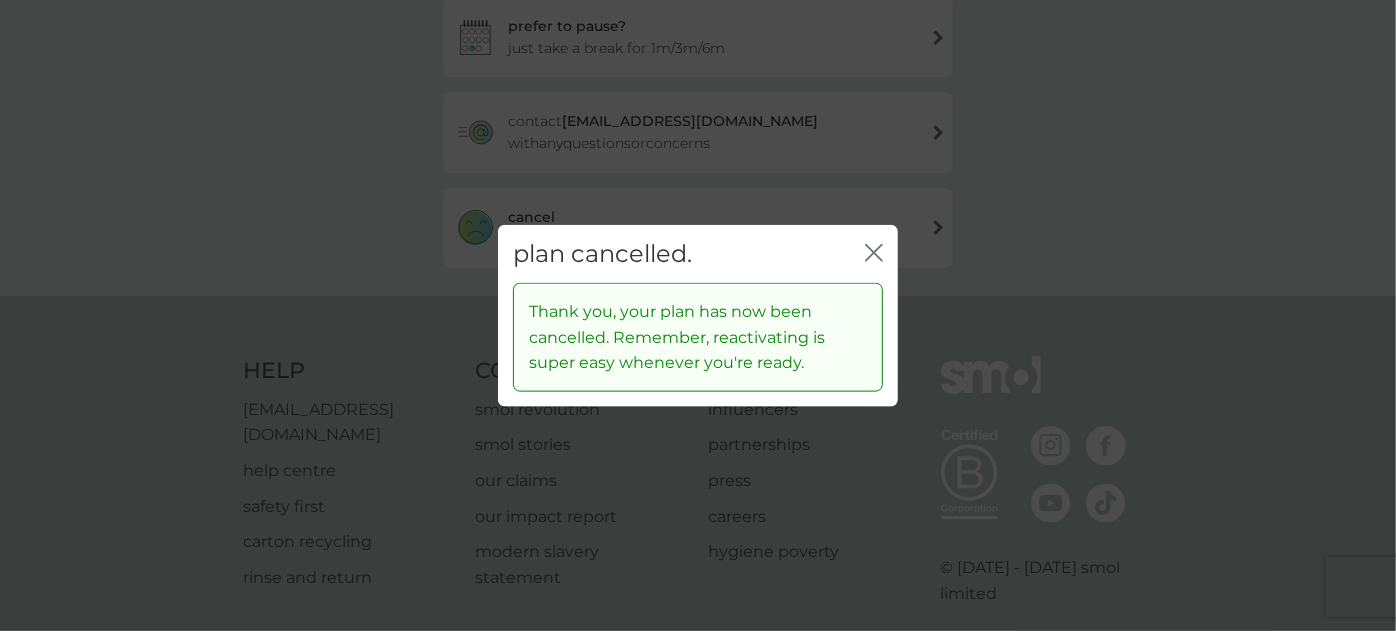 click 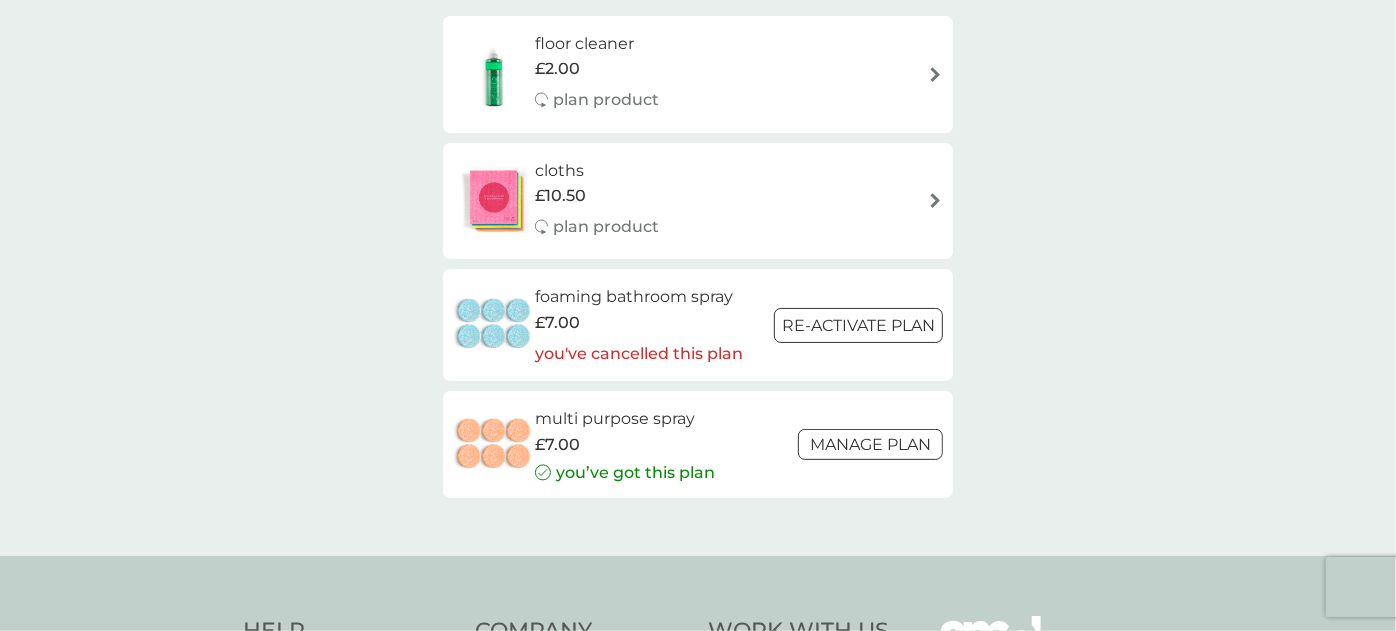 scroll, scrollTop: 0, scrollLeft: 0, axis: both 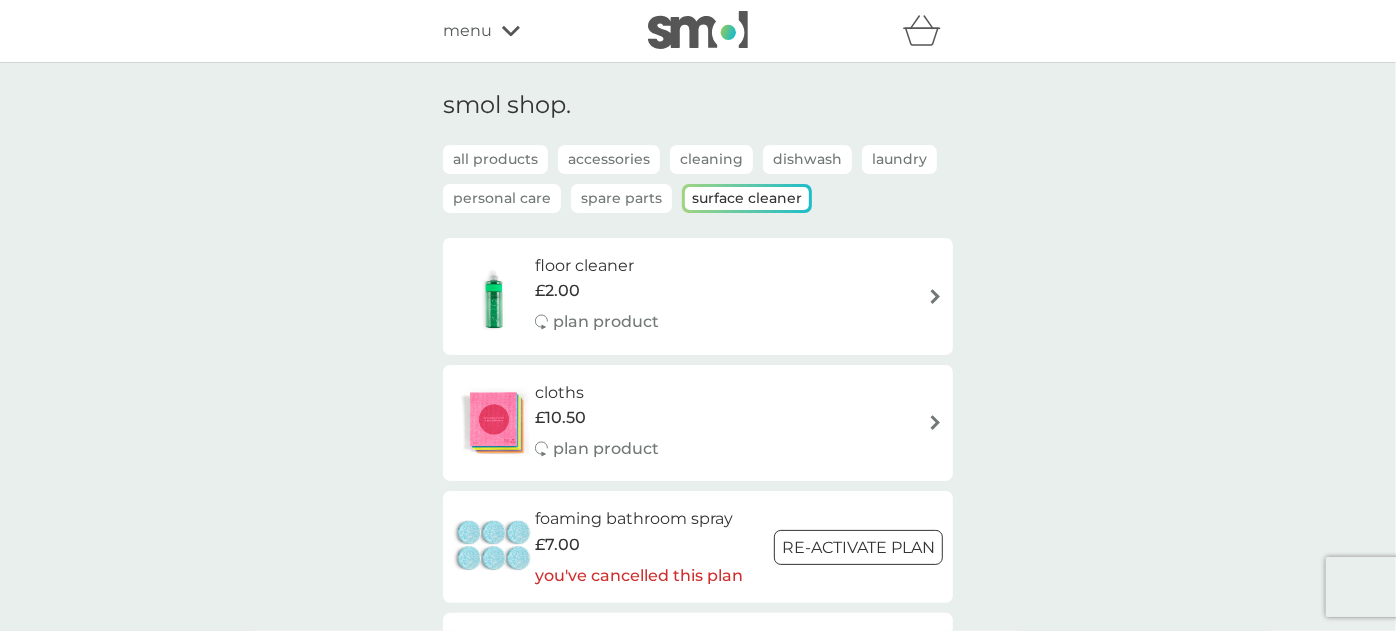 click on "floor cleaner" at bounding box center [597, 266] 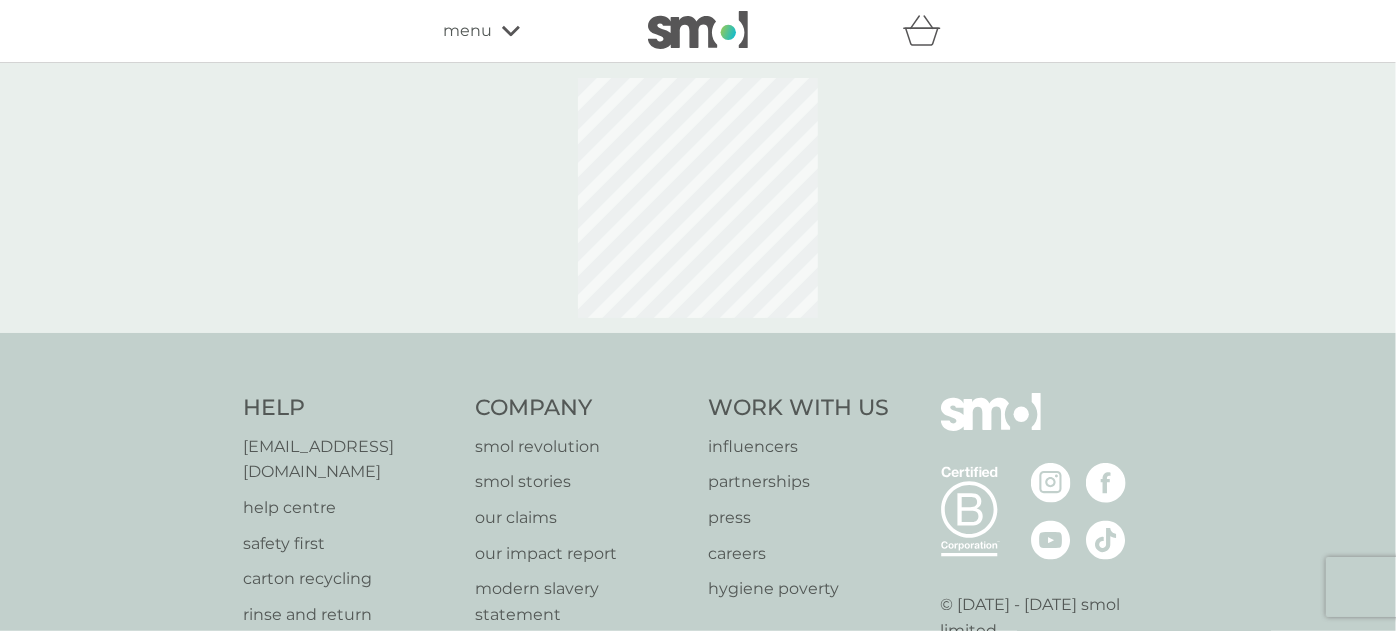 select on "84" 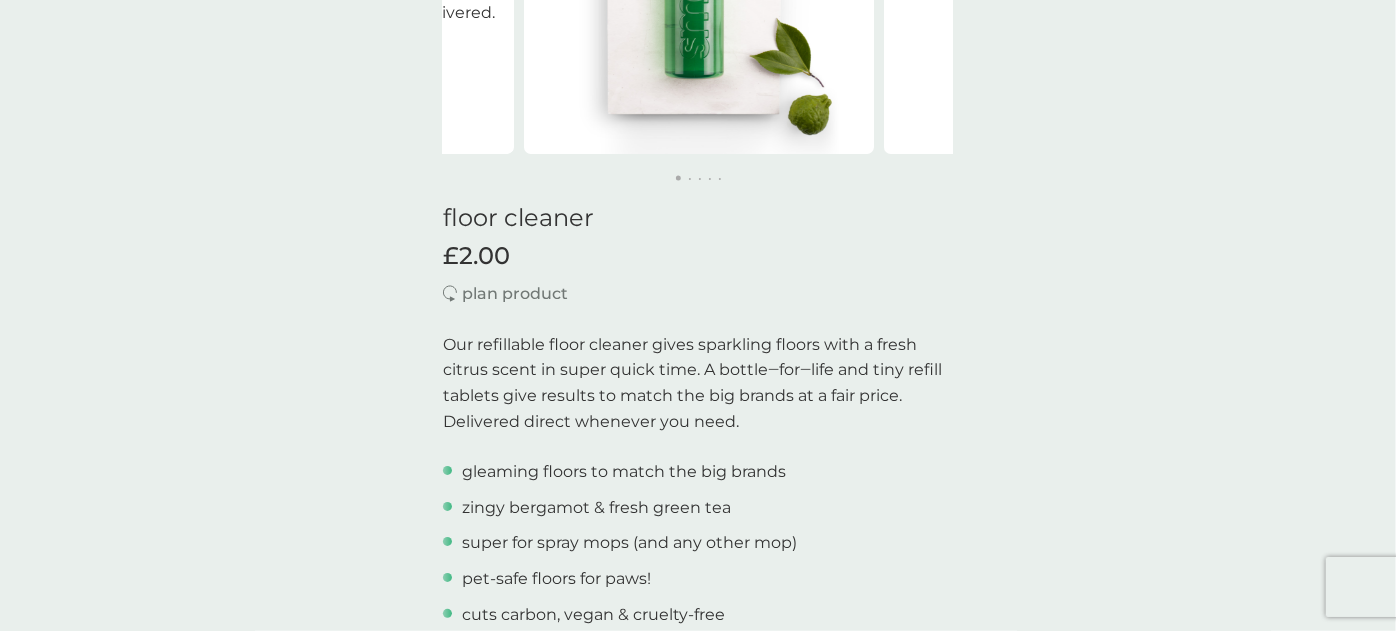 scroll, scrollTop: 0, scrollLeft: 0, axis: both 